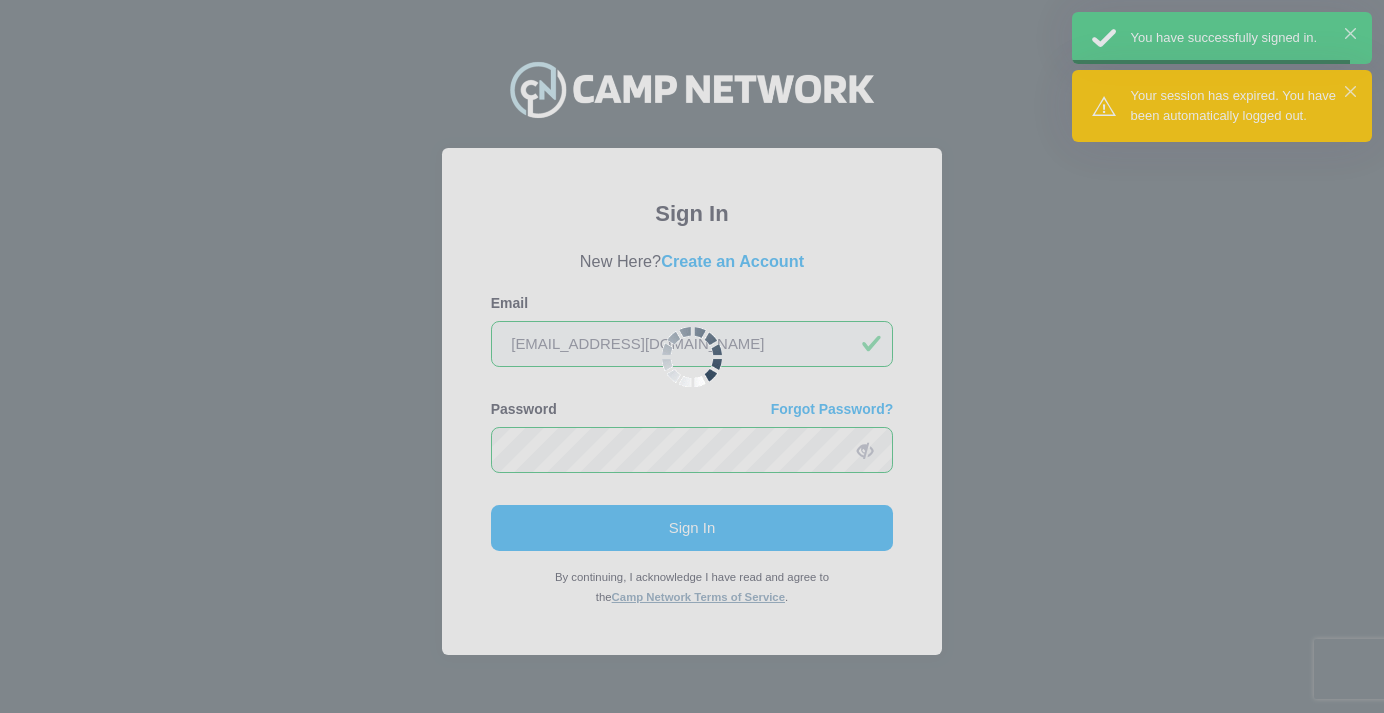 scroll, scrollTop: 0, scrollLeft: 0, axis: both 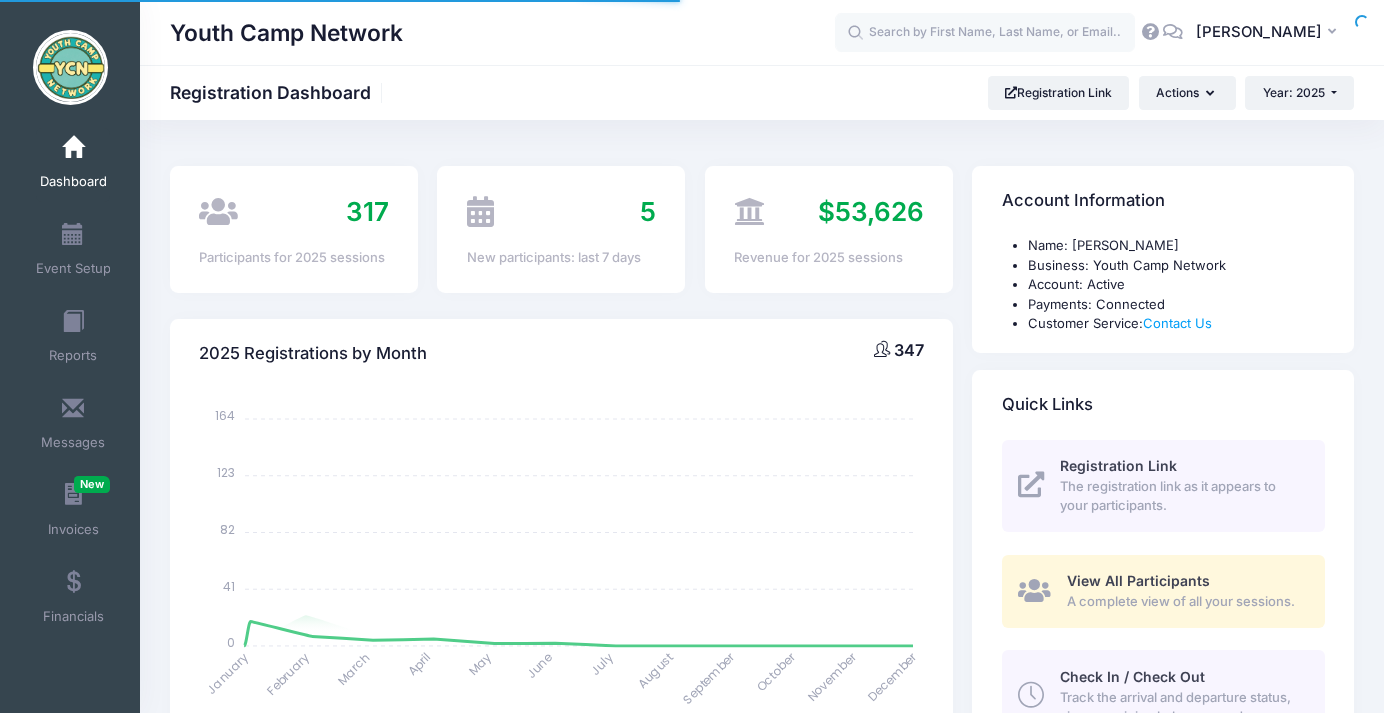 select 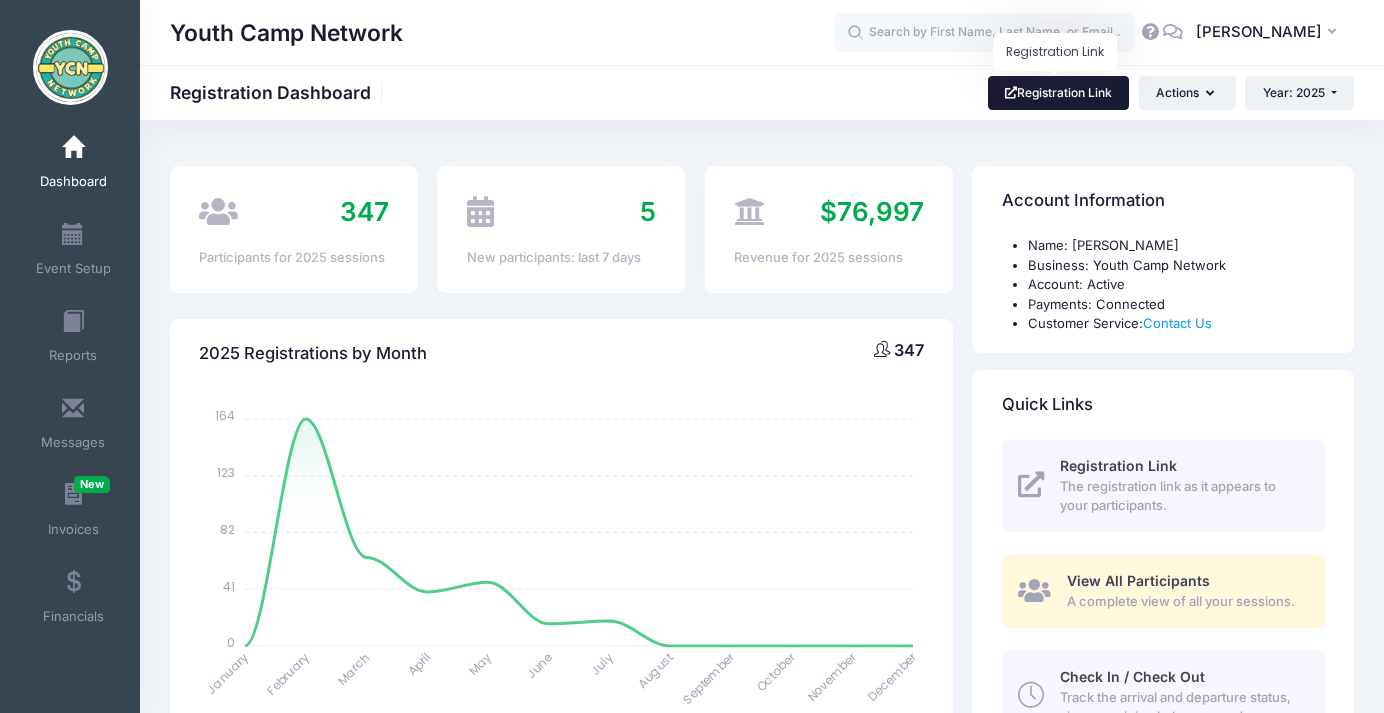click on "Registration Link" at bounding box center [1059, 93] 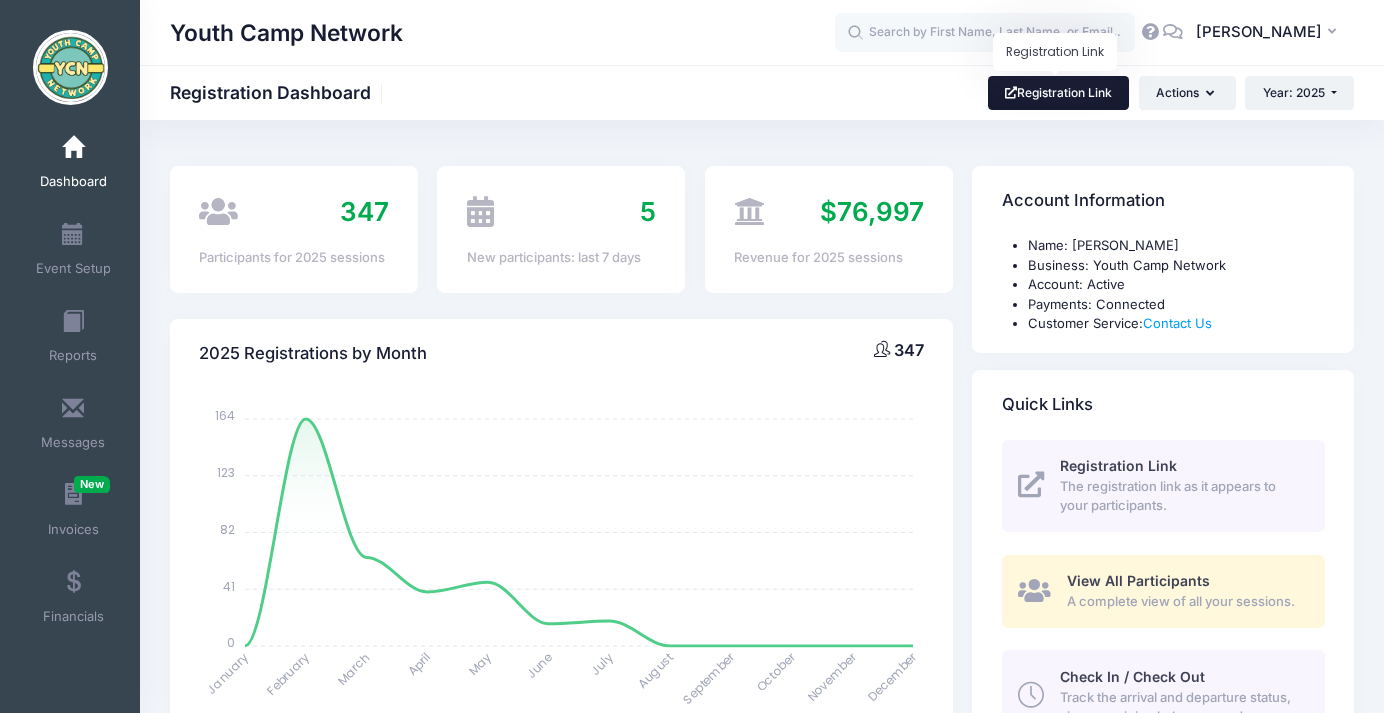 click on "Registration Link" at bounding box center [1059, 93] 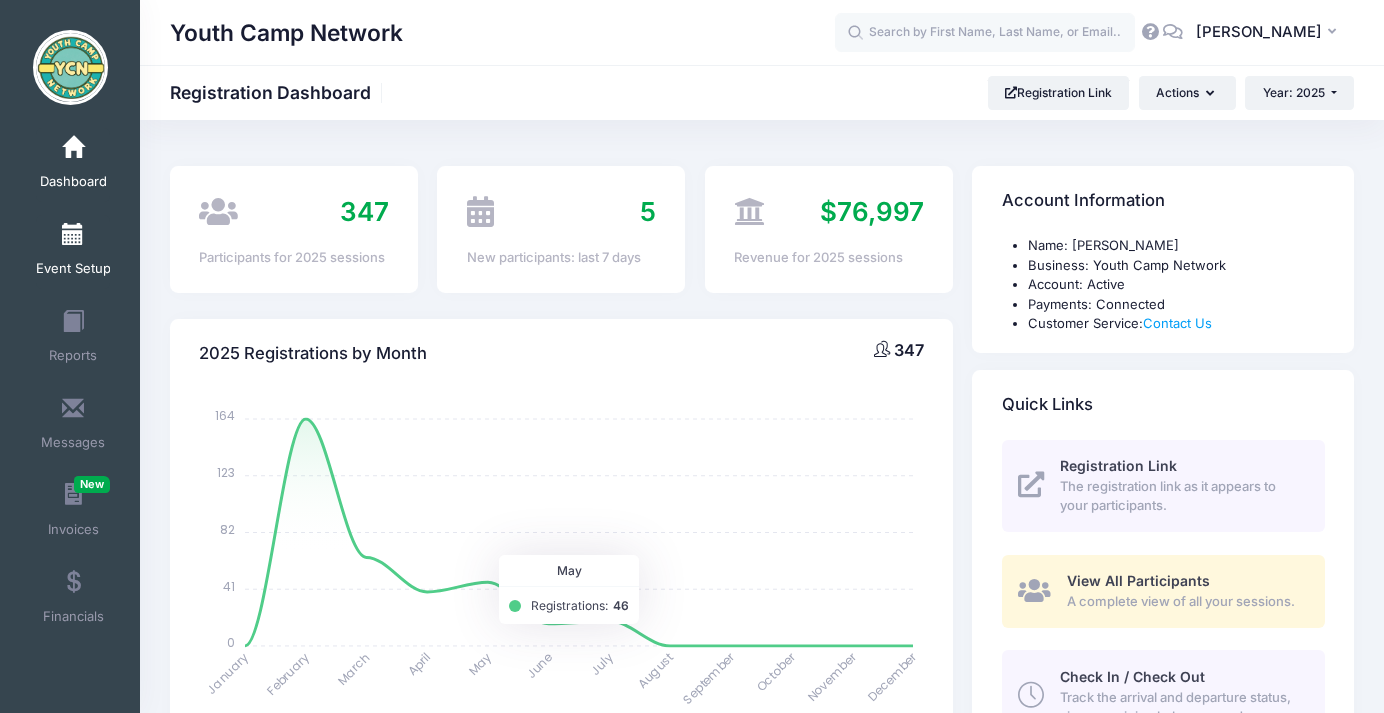 click at bounding box center [73, 235] 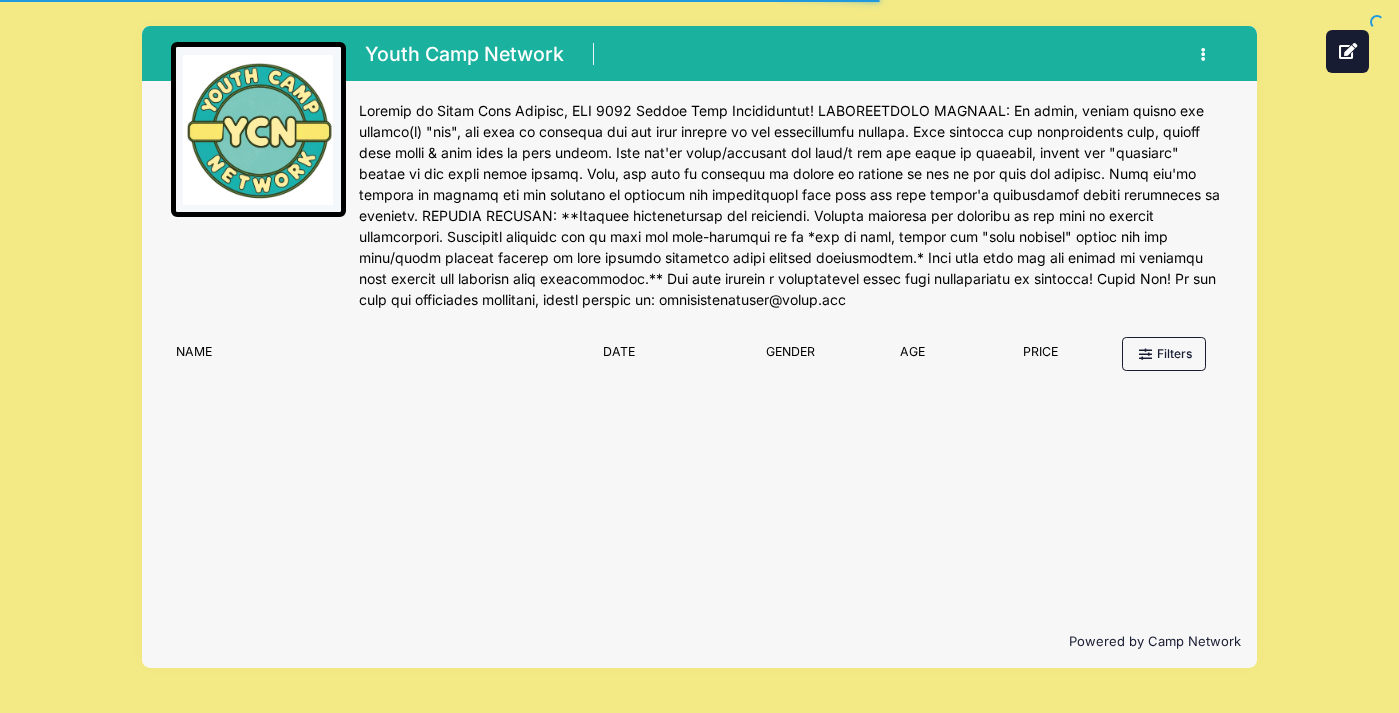 scroll, scrollTop: 0, scrollLeft: 0, axis: both 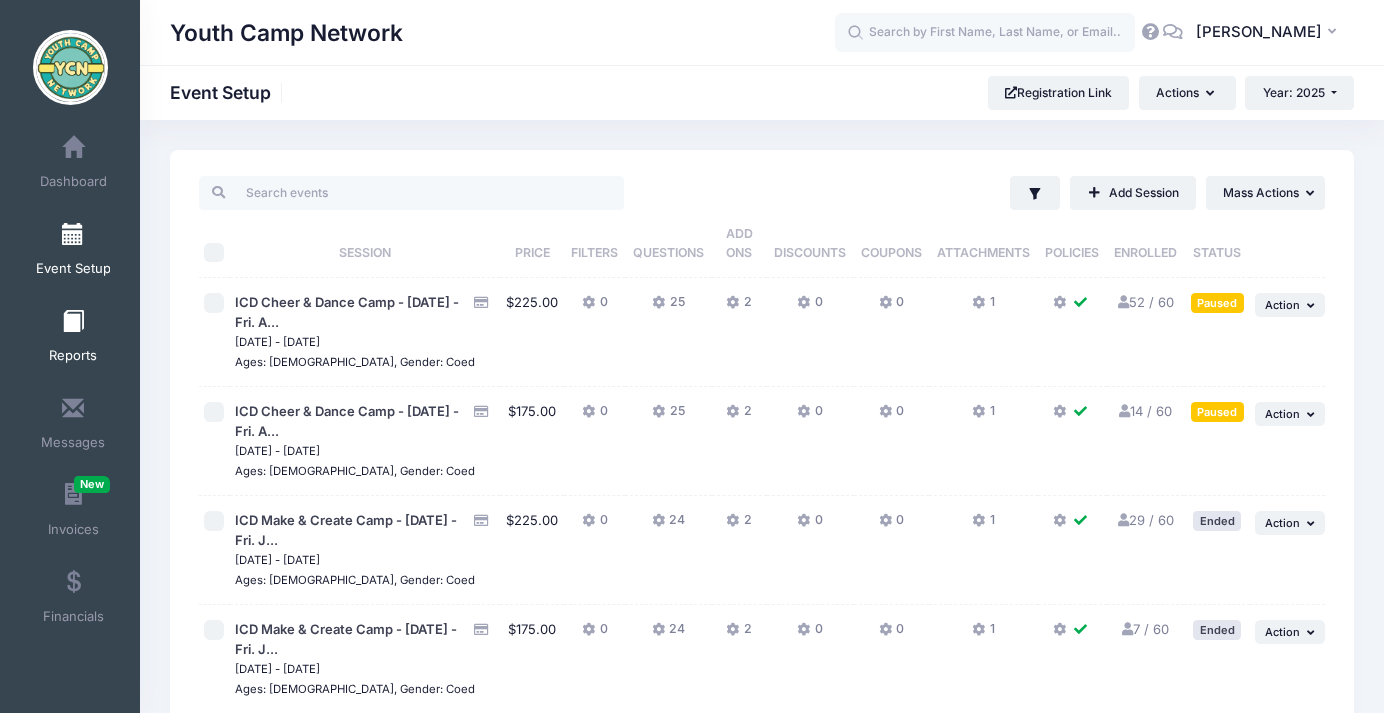 click at bounding box center [73, 322] 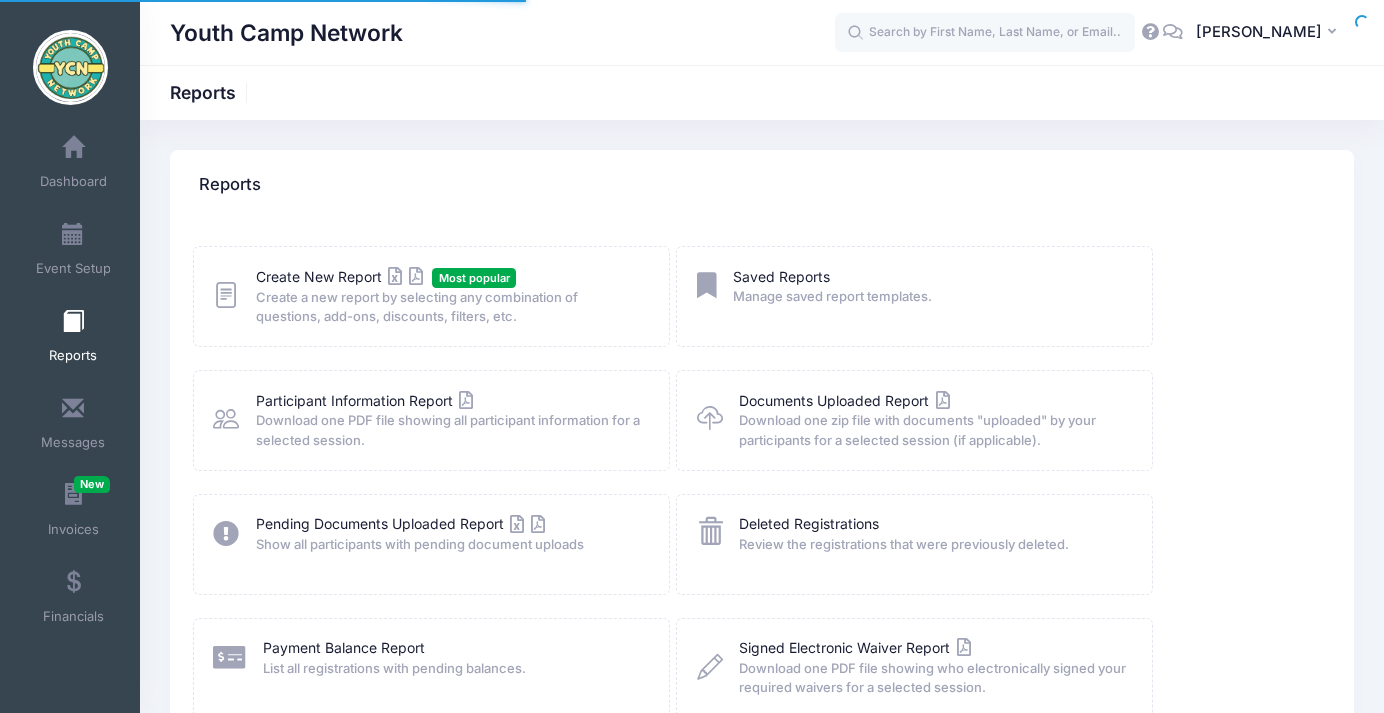 scroll, scrollTop: 0, scrollLeft: 0, axis: both 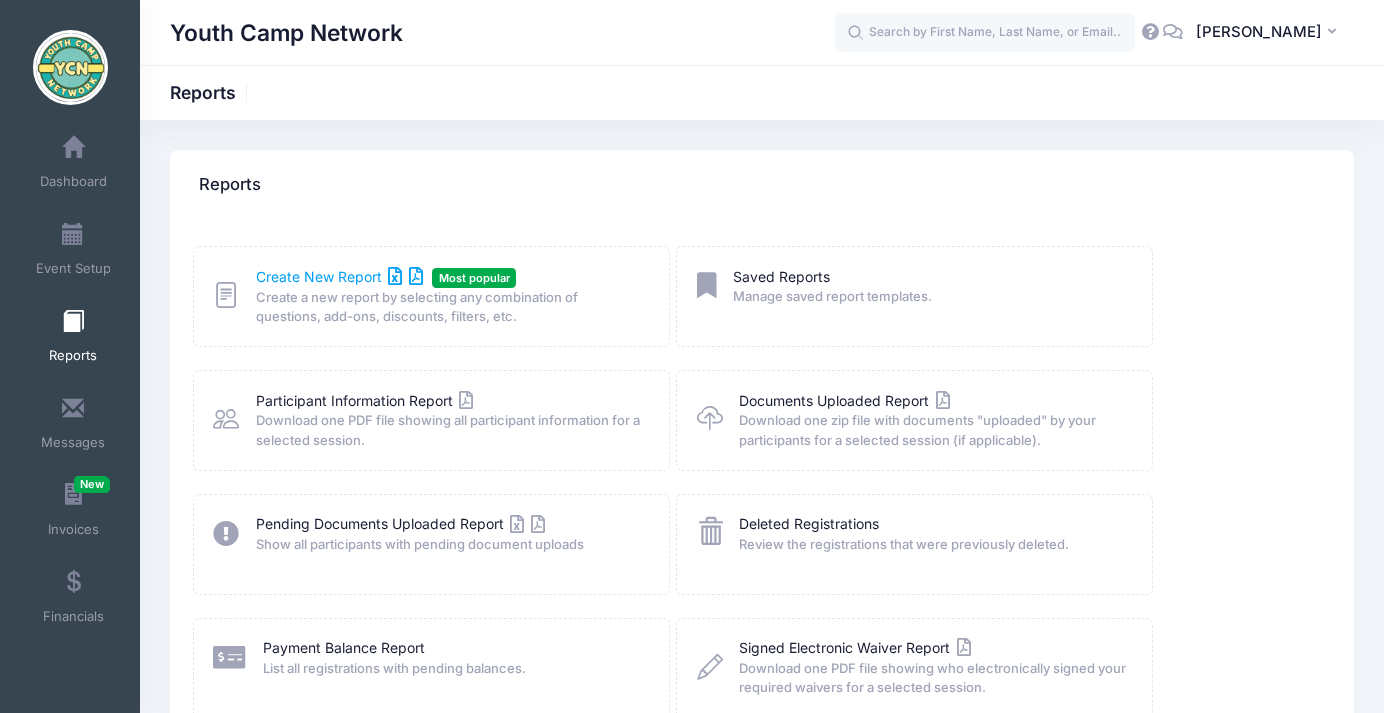 click on "Create New Report" at bounding box center (339, 276) 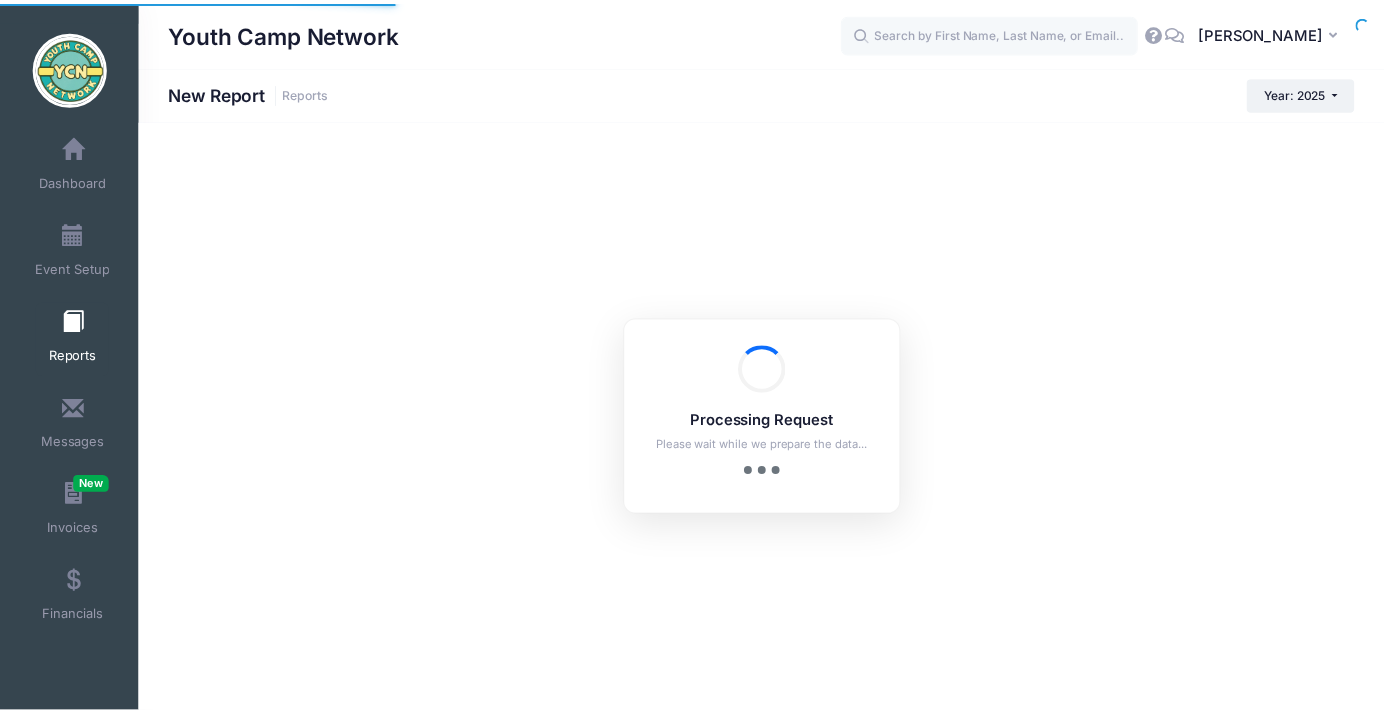 scroll, scrollTop: 0, scrollLeft: 0, axis: both 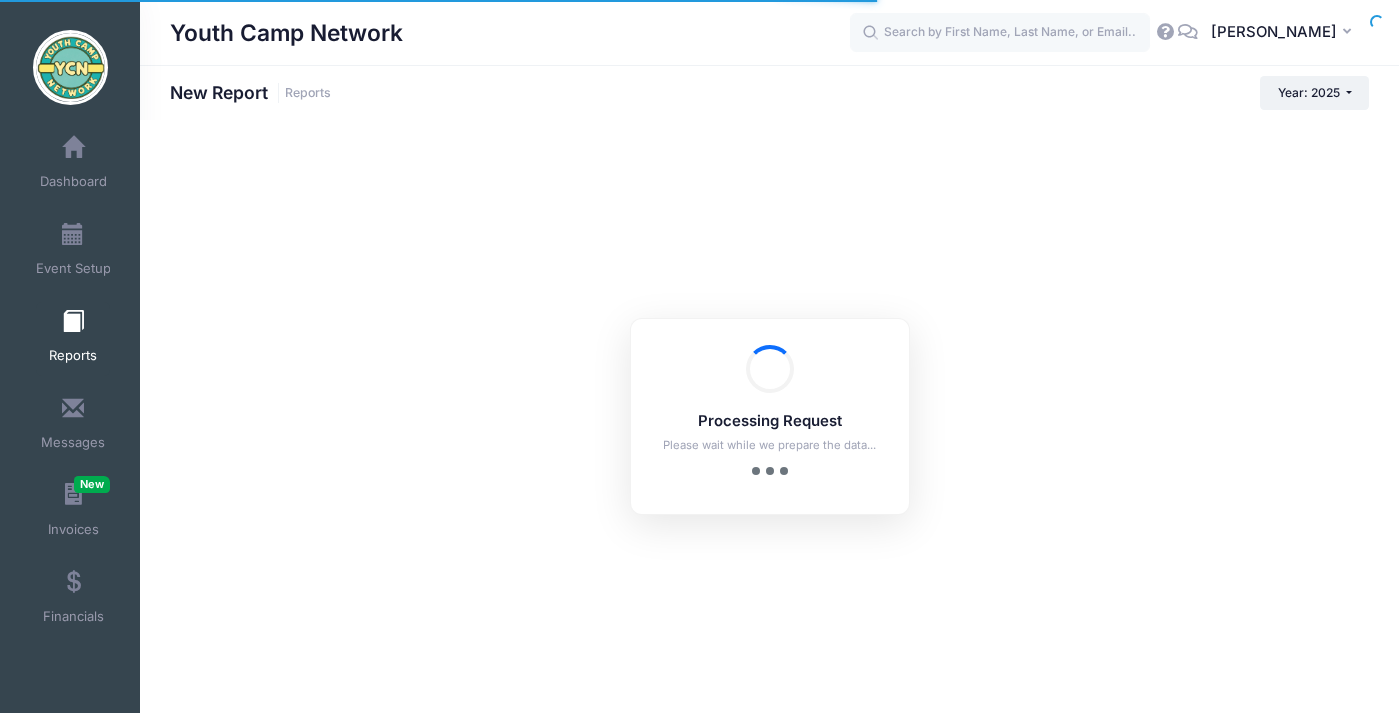 checkbox on "true" 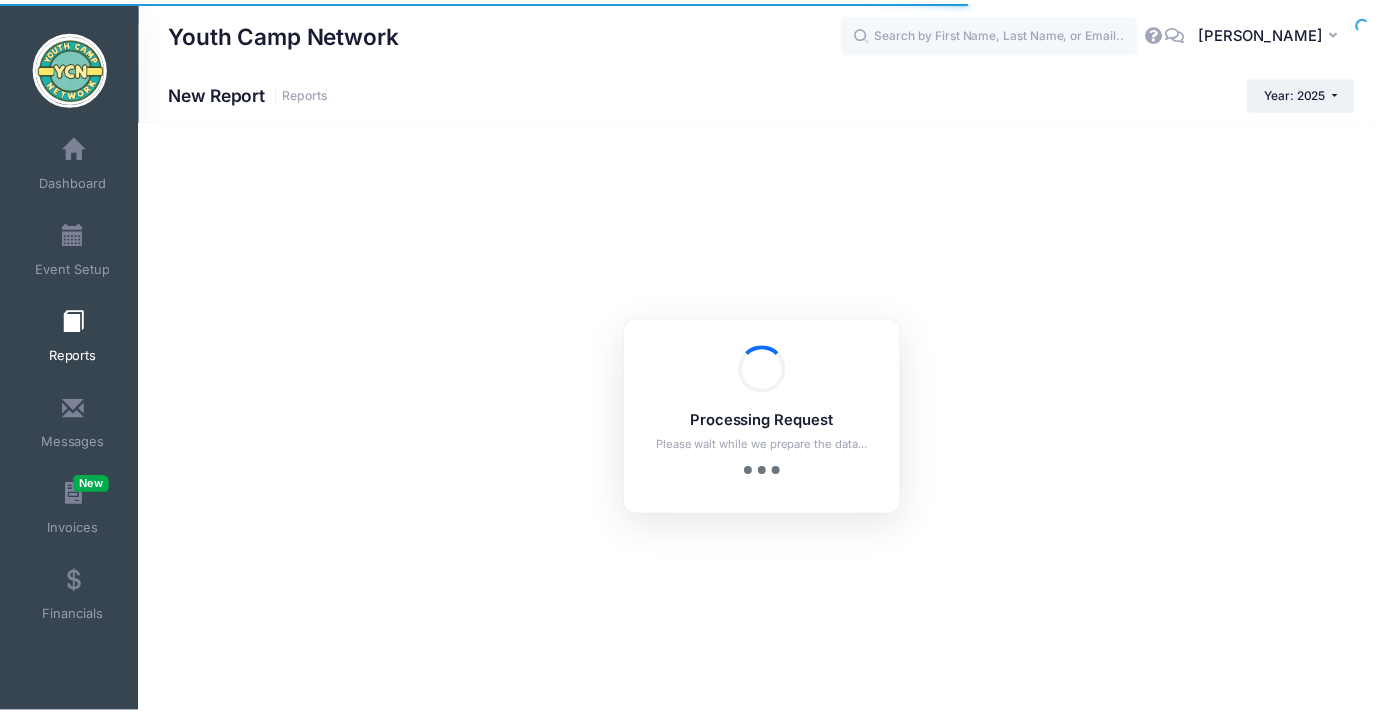 scroll, scrollTop: 0, scrollLeft: 0, axis: both 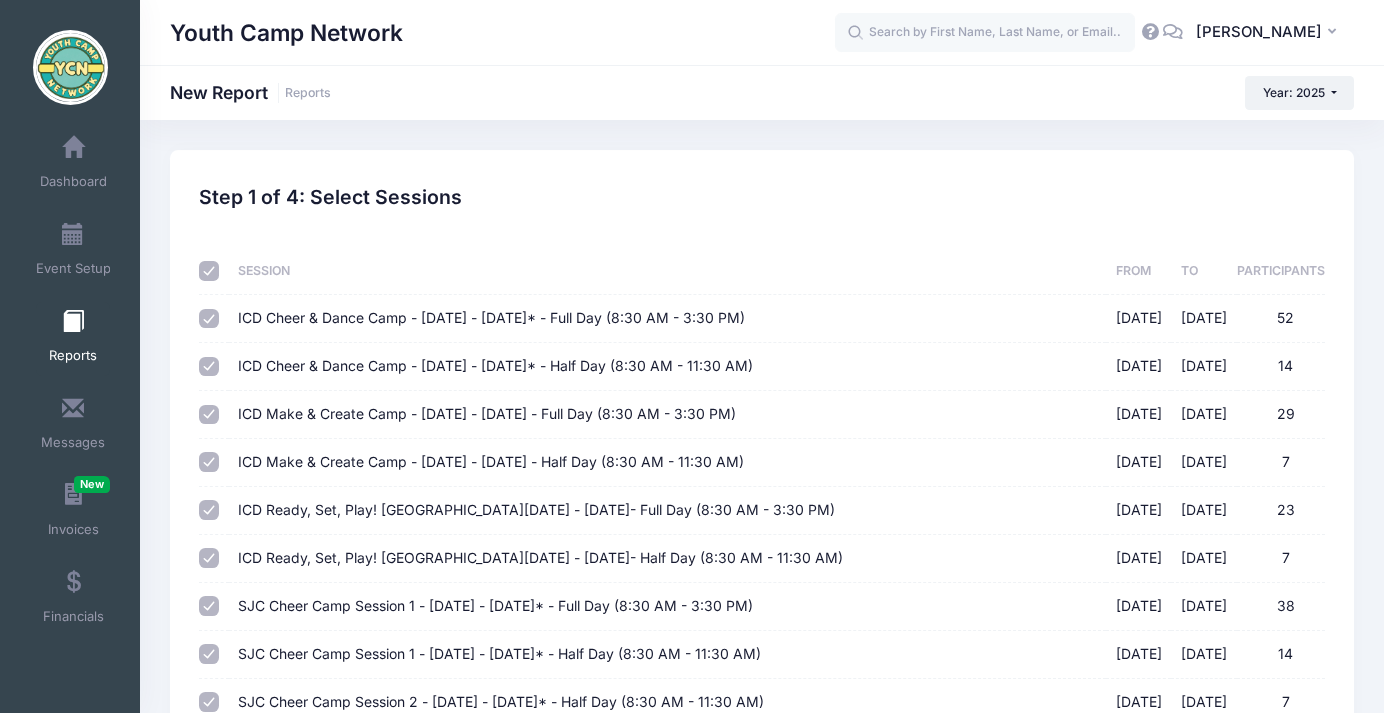 click at bounding box center (209, 271) 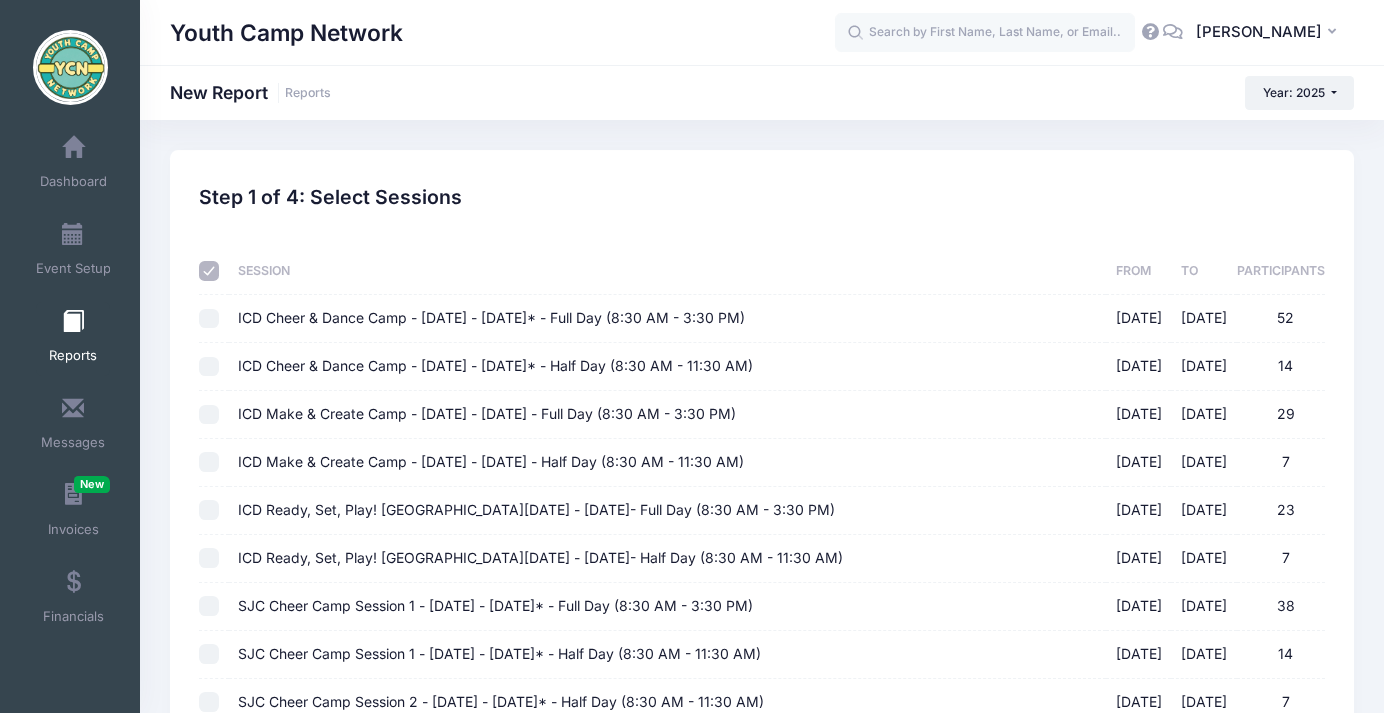 checkbox on "false" 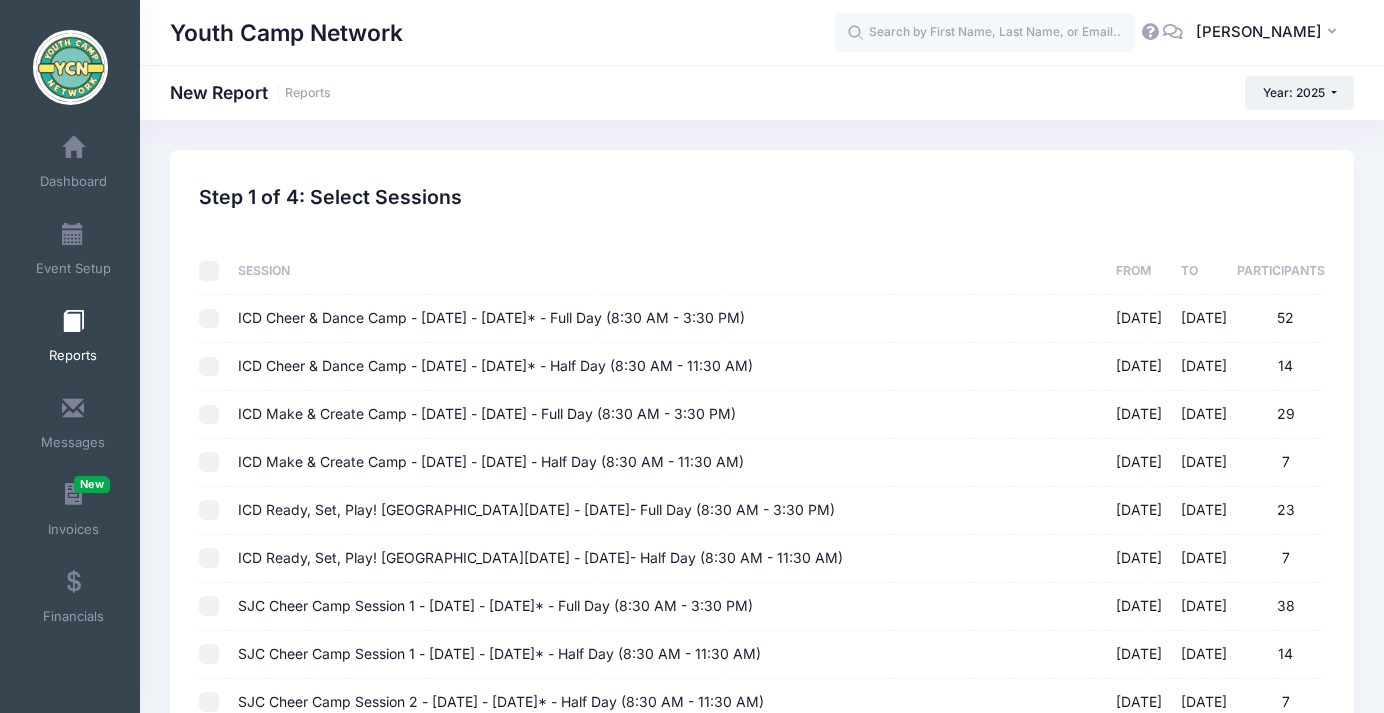 checkbox on "false" 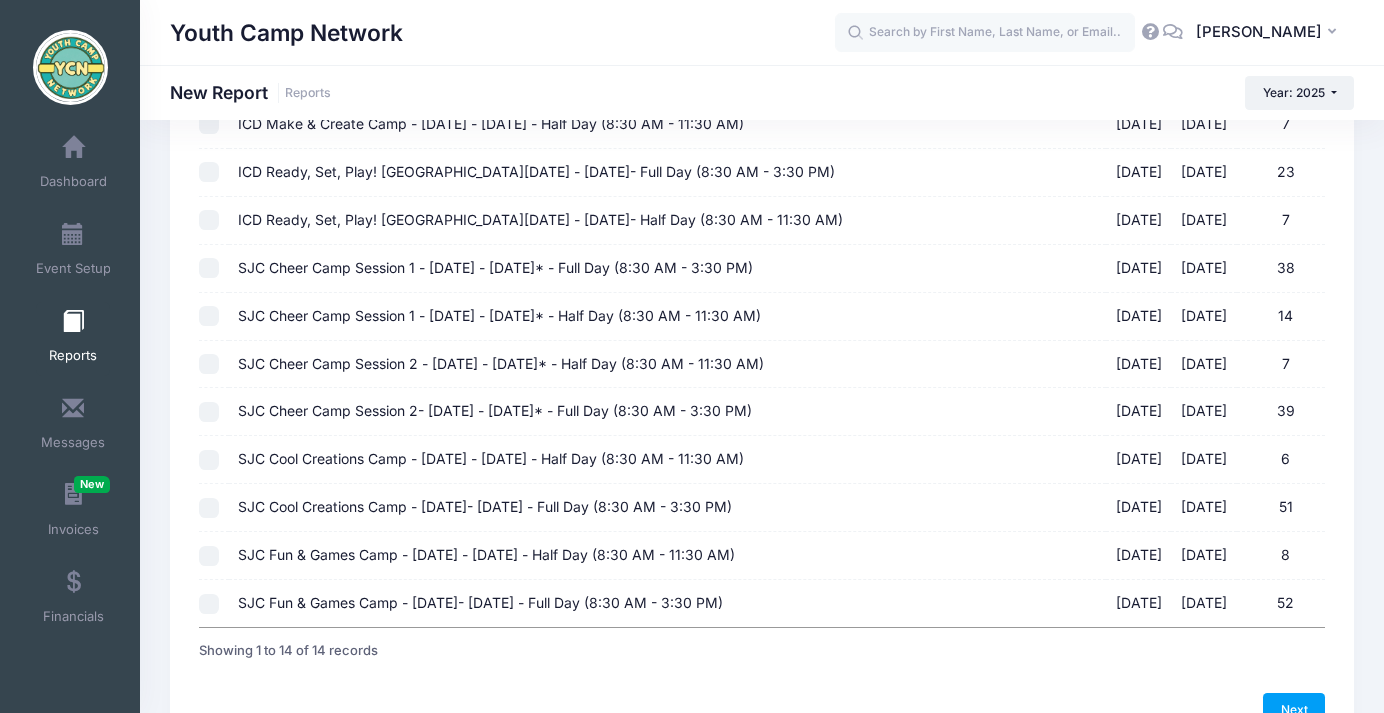 scroll, scrollTop: 310, scrollLeft: 0, axis: vertical 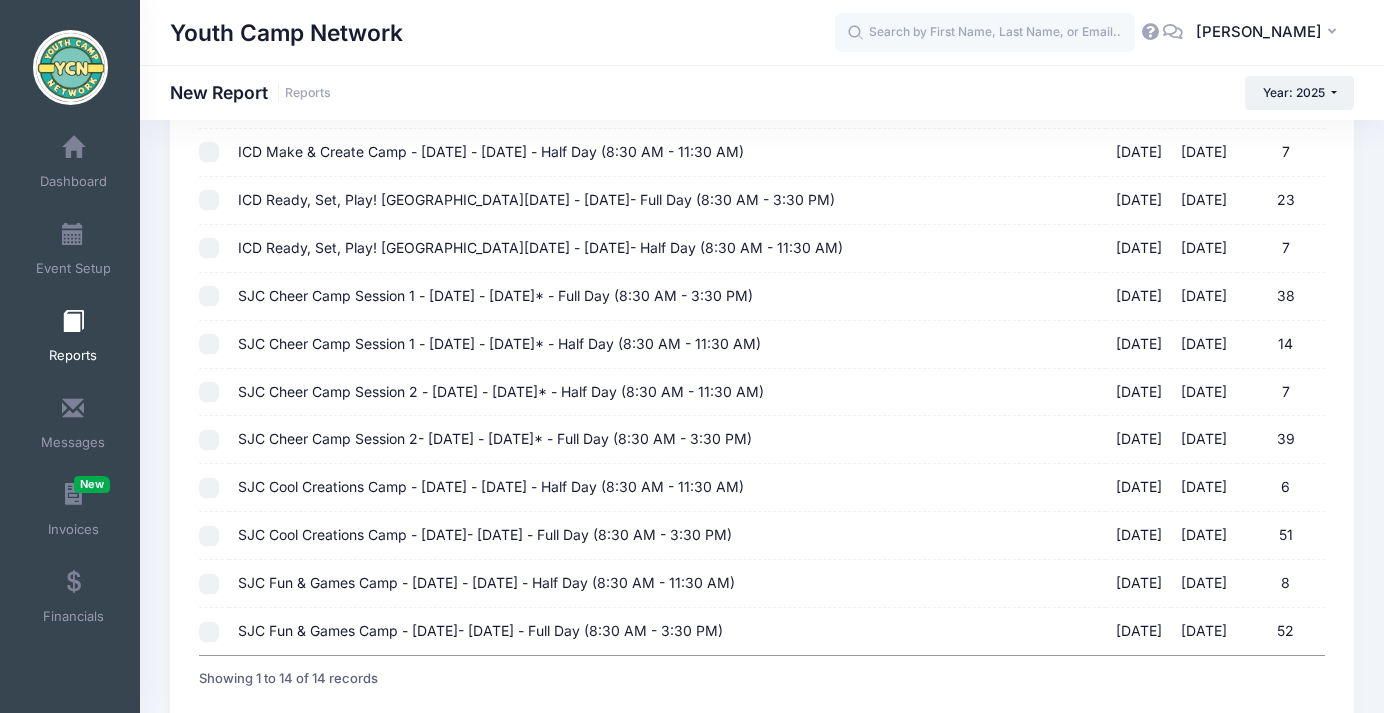 click on "SJC Cheer Camp Session 1 - Mon. July 21st - Fri. July 25th* - Full Day (8:30 AM - 3:30 PM) 01/31/2025 - 07/14/2025  38" at bounding box center [209, 296] 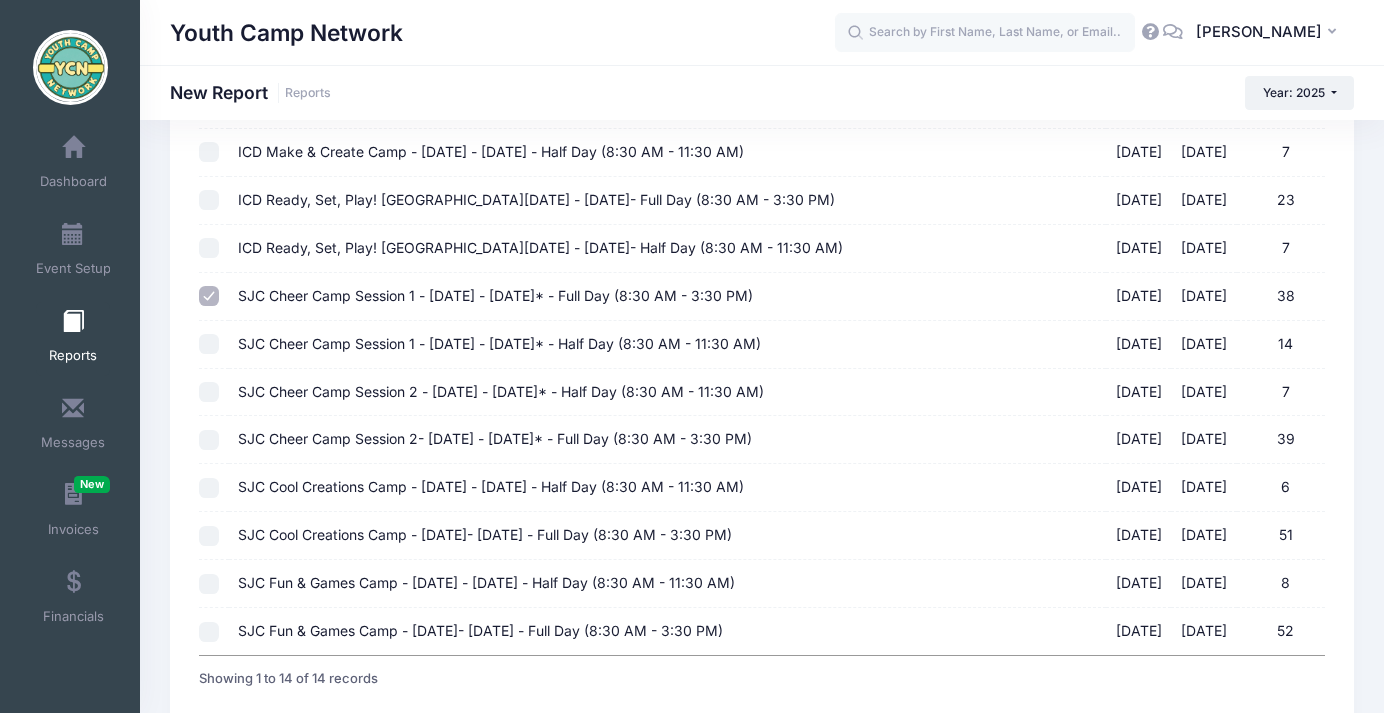 click on "SJC Cheer Camp Session 1 - Mon. July 21st - Fri. July 25th* - Half Day (8:30 AM - 11:30 AM) 01/31/2025 - 07/14/2025  14" at bounding box center (209, 344) 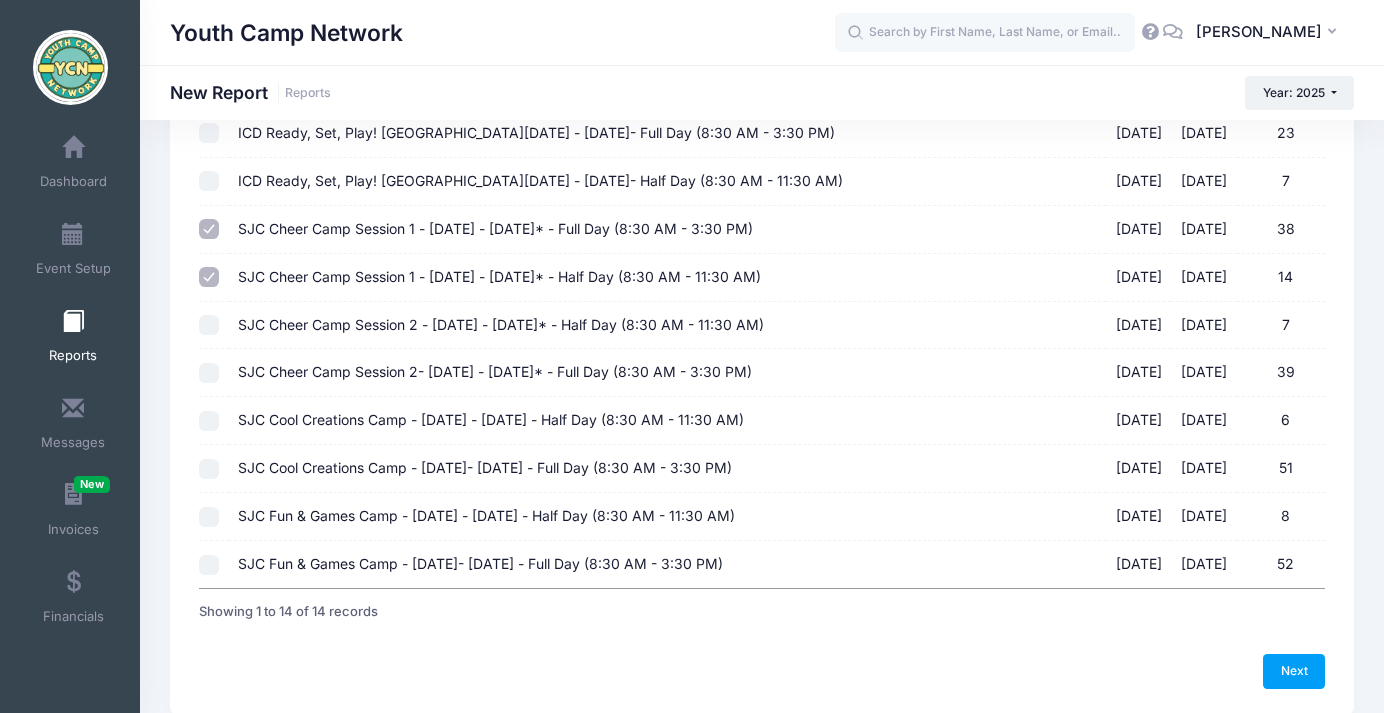 scroll, scrollTop: 454, scrollLeft: 0, axis: vertical 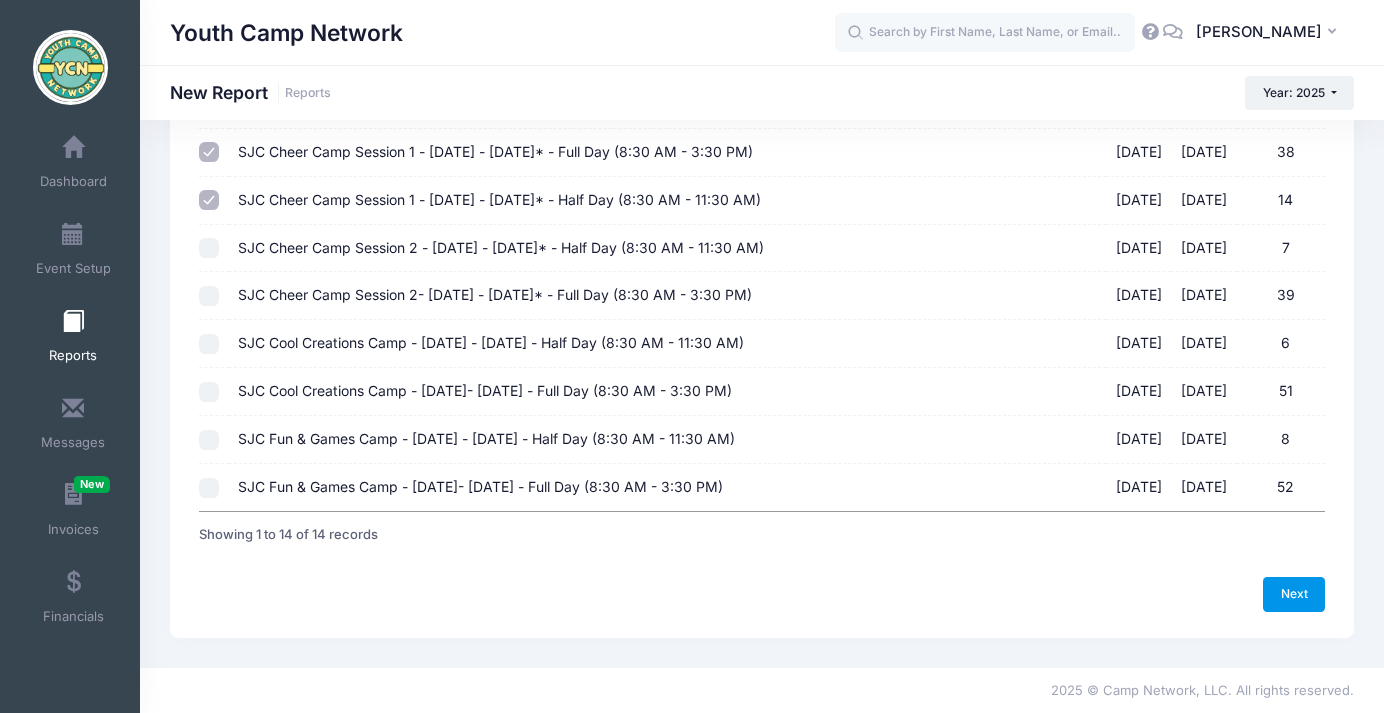 click on "Next" at bounding box center (1294, 594) 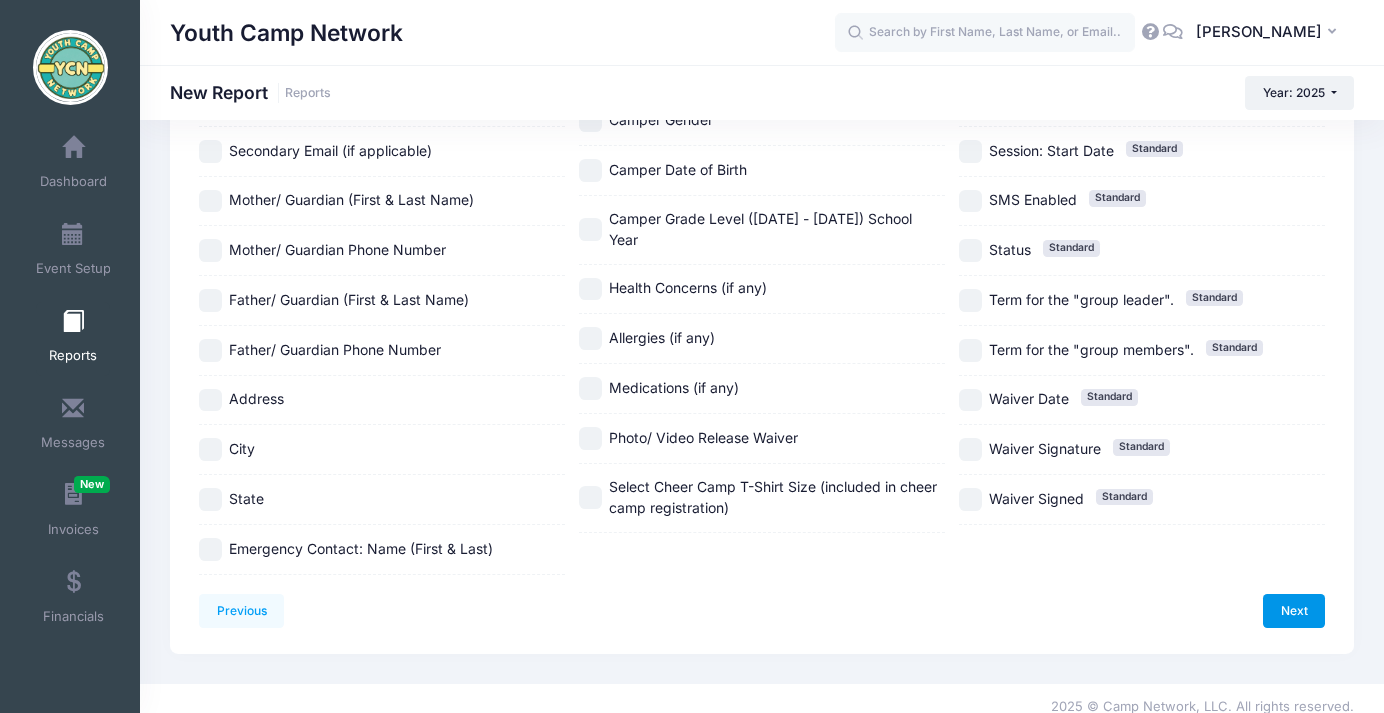scroll, scrollTop: 0, scrollLeft: 0, axis: both 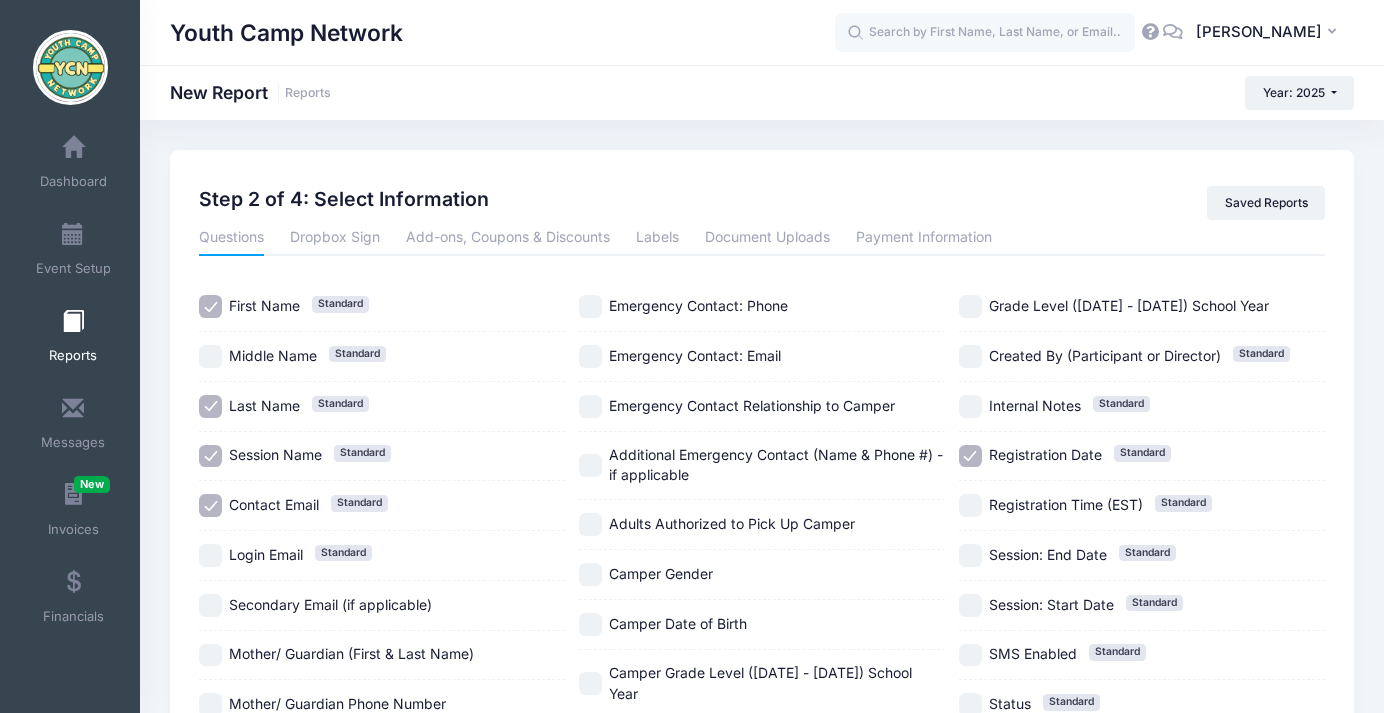 click on "Contact Email Standard" at bounding box center (210, 505) 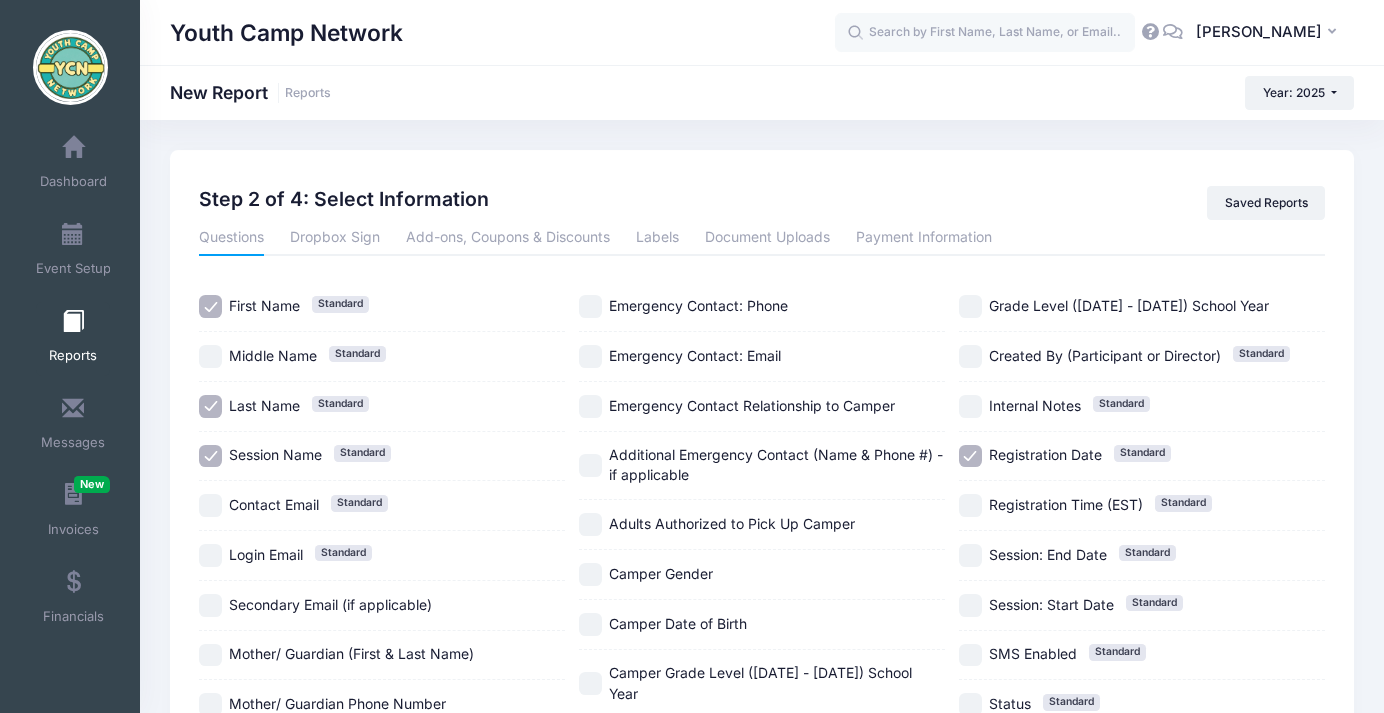 click on "Session Name Standard" at bounding box center (210, 456) 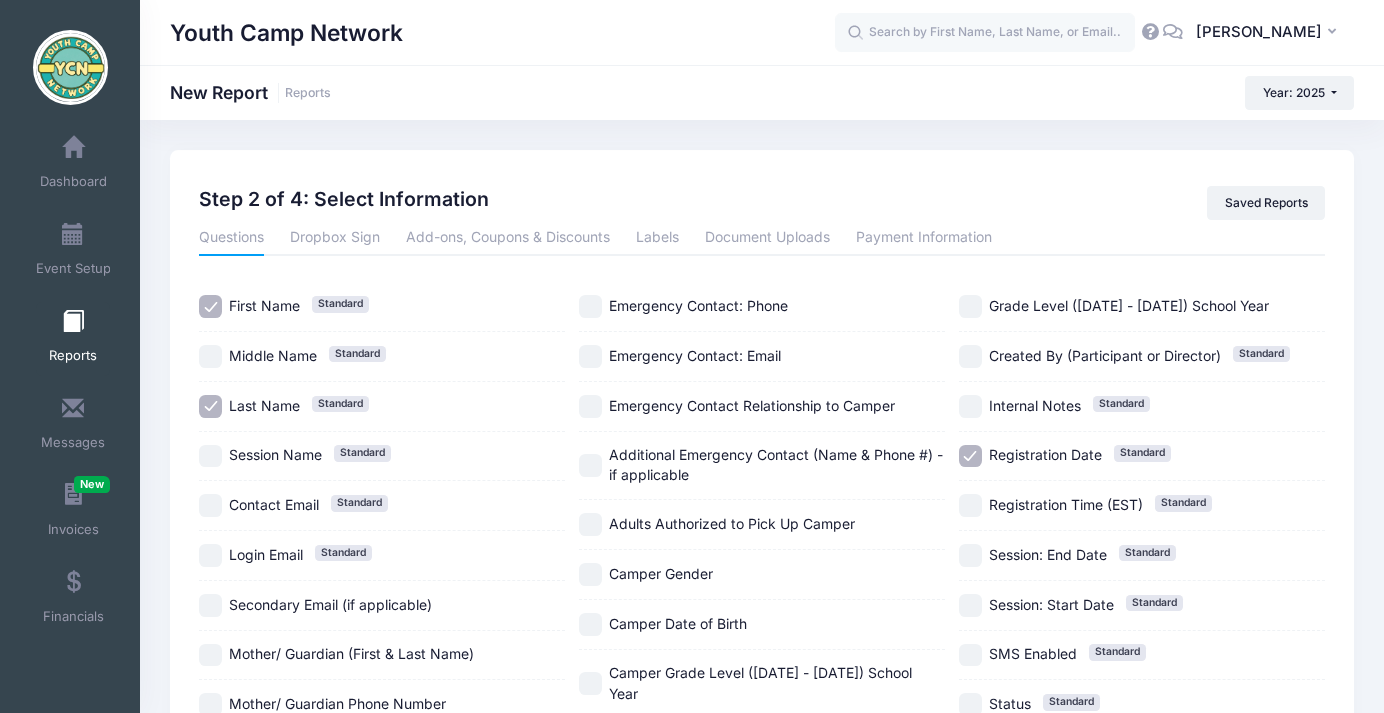 click on "Registration Date Standard" at bounding box center [970, 456] 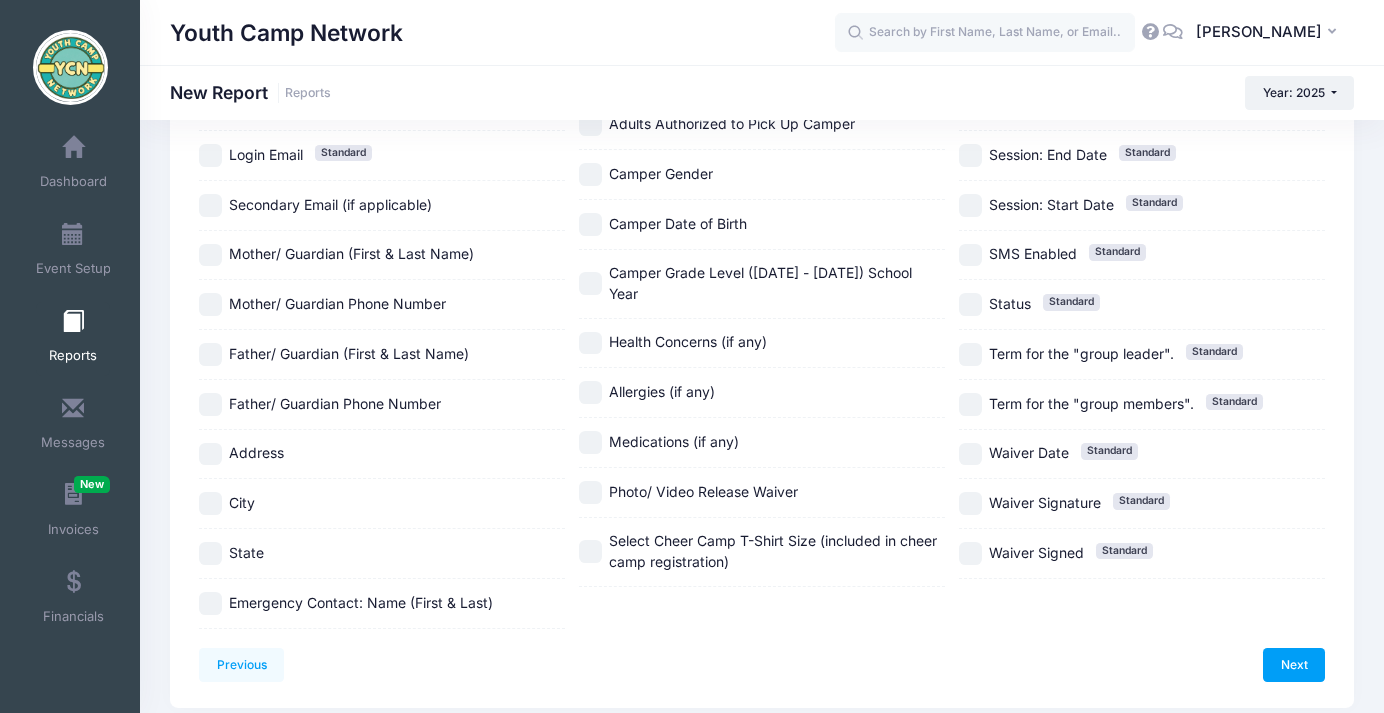 scroll, scrollTop: 401, scrollLeft: 0, axis: vertical 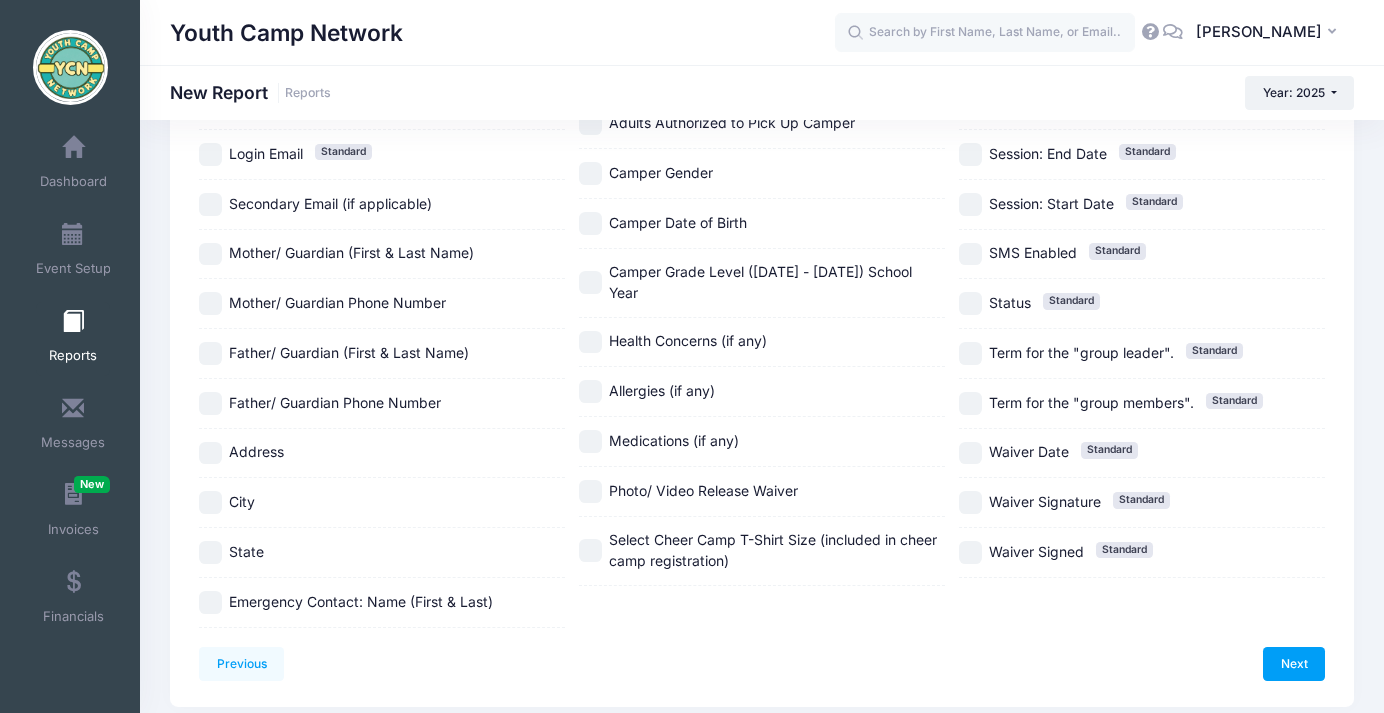 click on "Select Cheer Camp T-Shirt Size (included in cheer camp registration)" at bounding box center [590, 550] 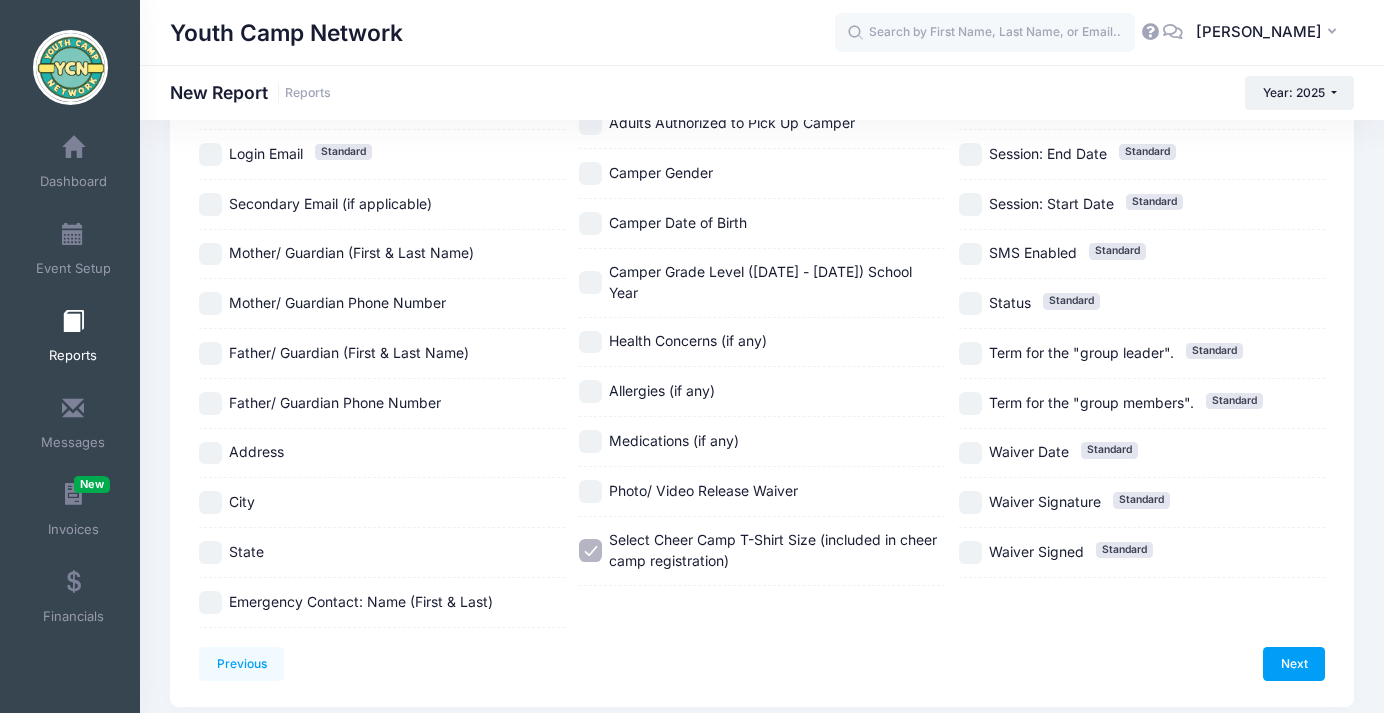 click on "Camper Grade Level ([DATE] - [DATE]) School Year" at bounding box center [590, 282] 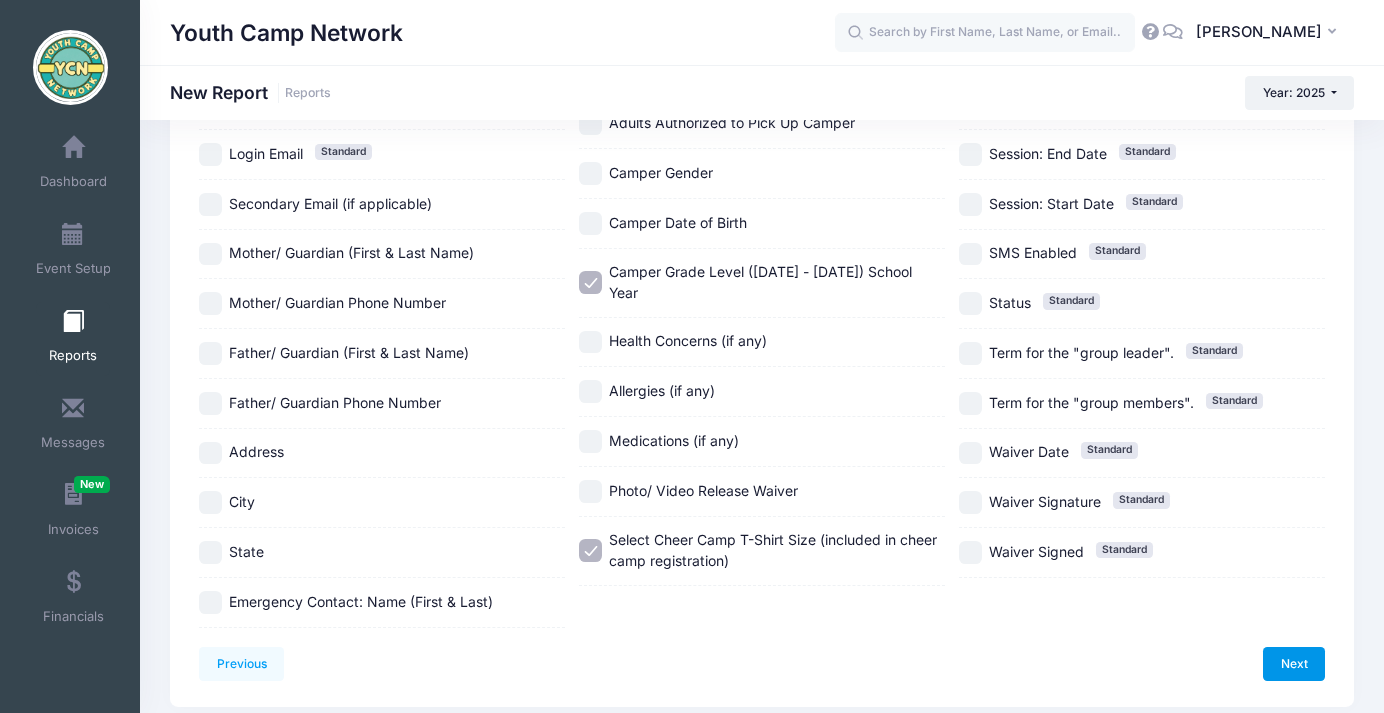 click on "Next" at bounding box center [1294, 664] 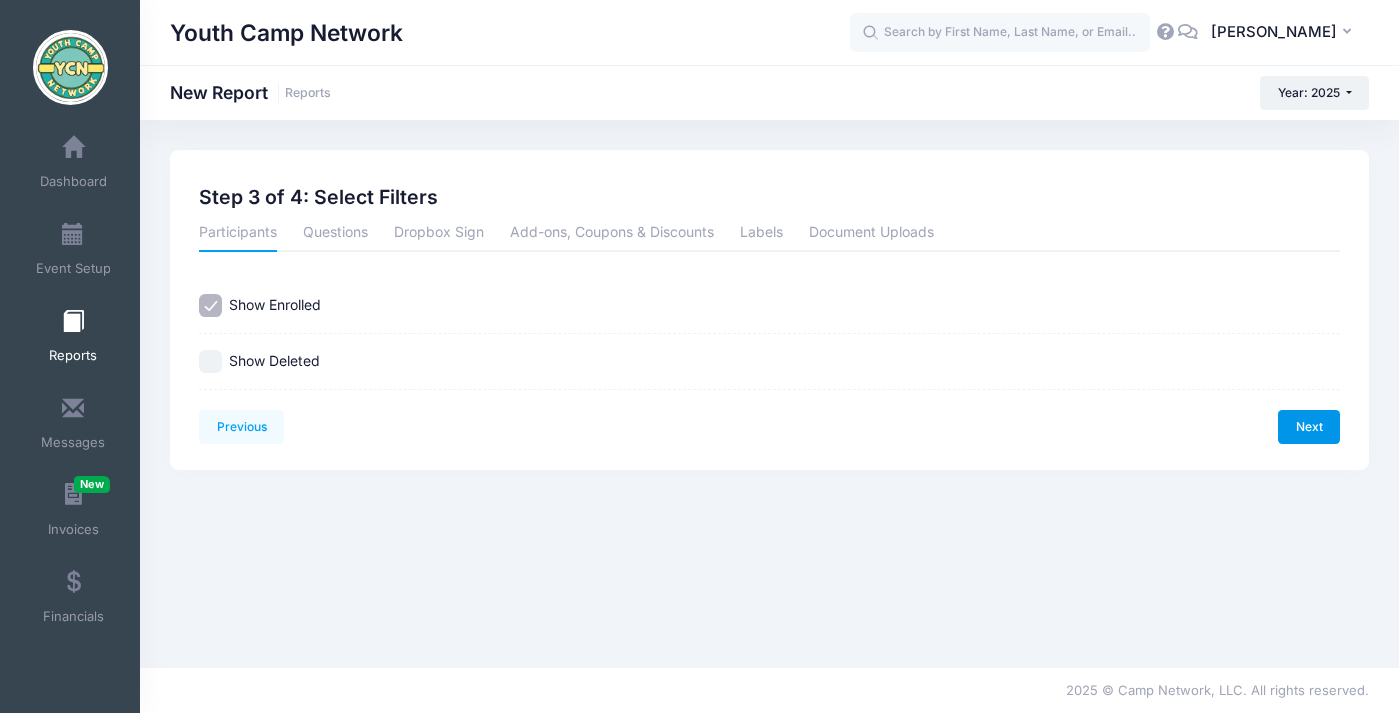 click on "Next" at bounding box center (1309, 427) 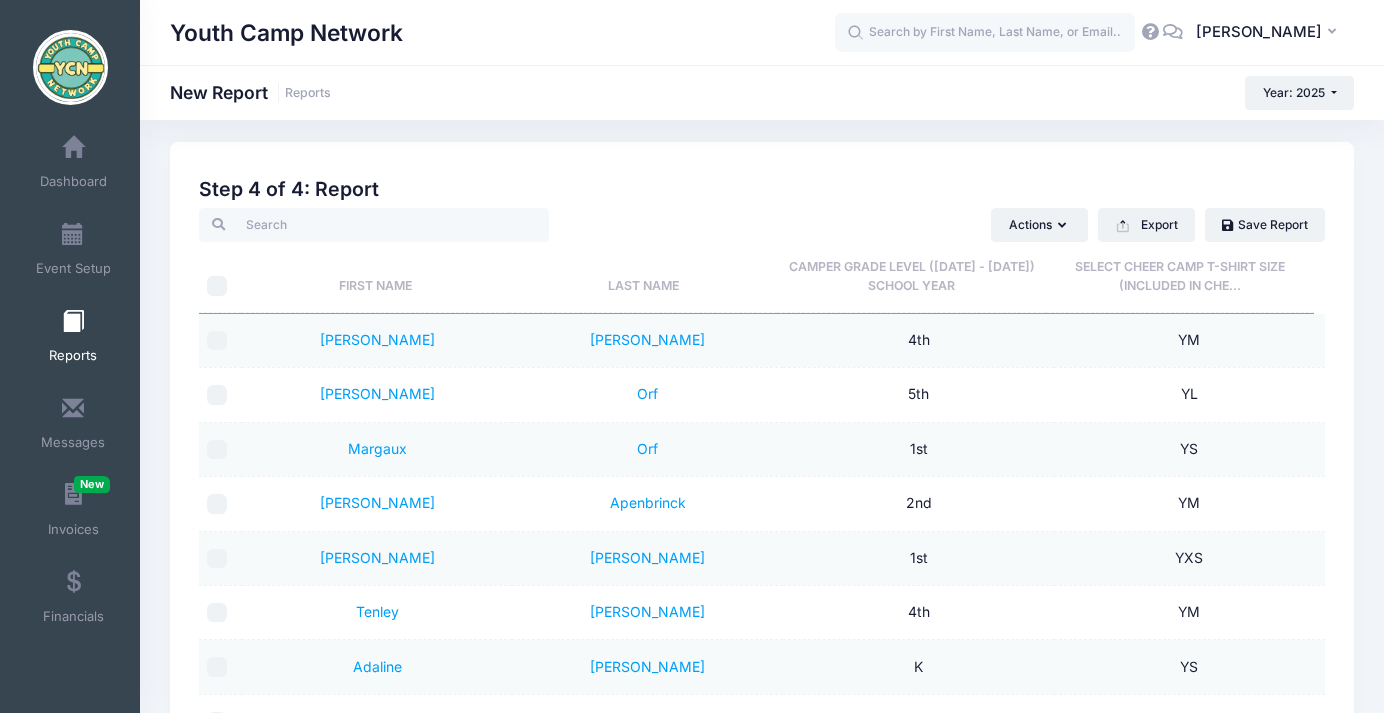 scroll, scrollTop: 0, scrollLeft: 0, axis: both 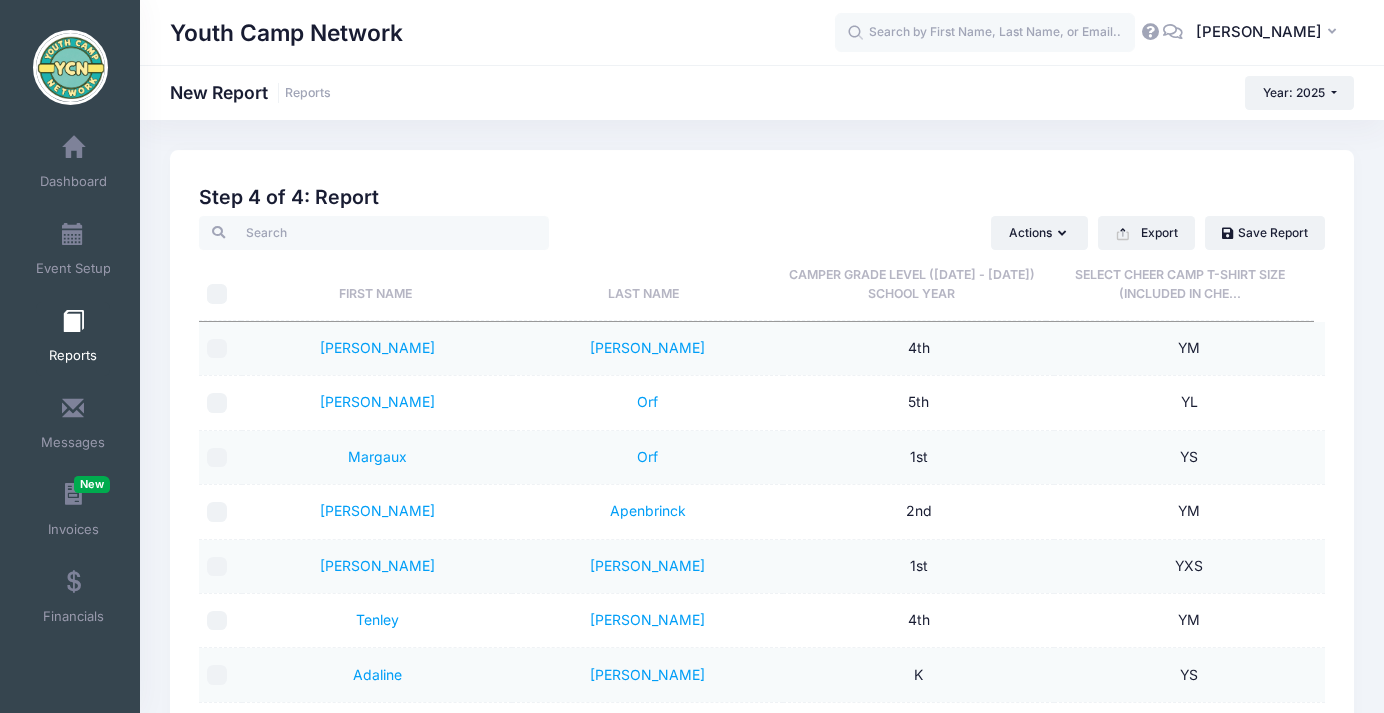 click on "Camper Grade Level ([DATE] - [DATE]) School Year" at bounding box center (911, 285) 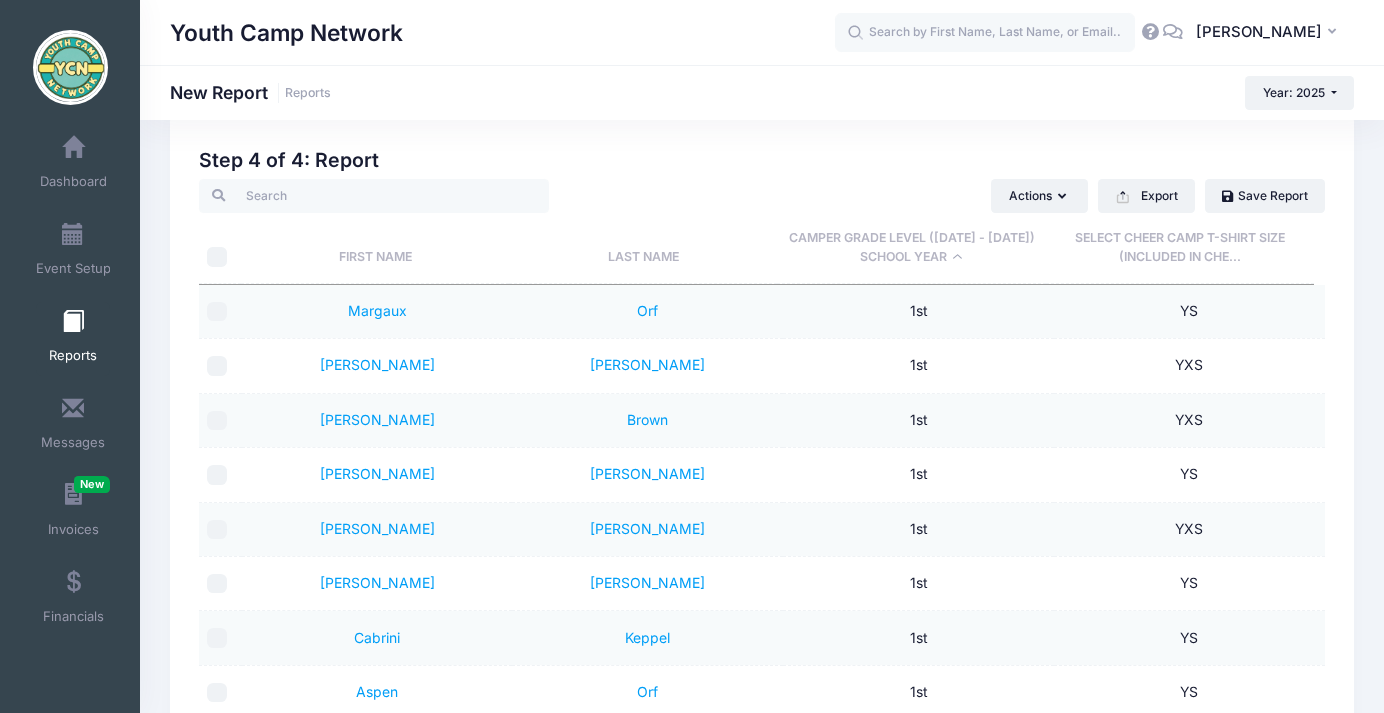 scroll, scrollTop: 0, scrollLeft: 0, axis: both 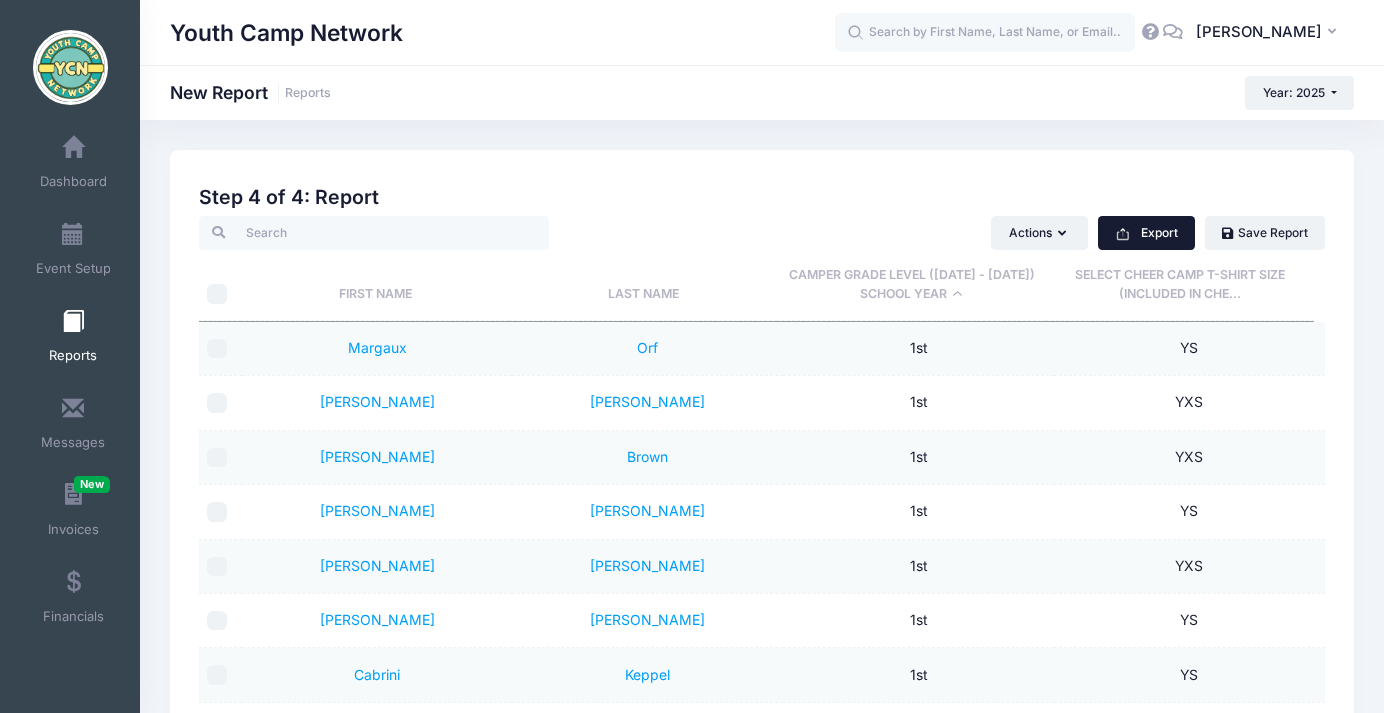 click on "Export" at bounding box center [1146, 233] 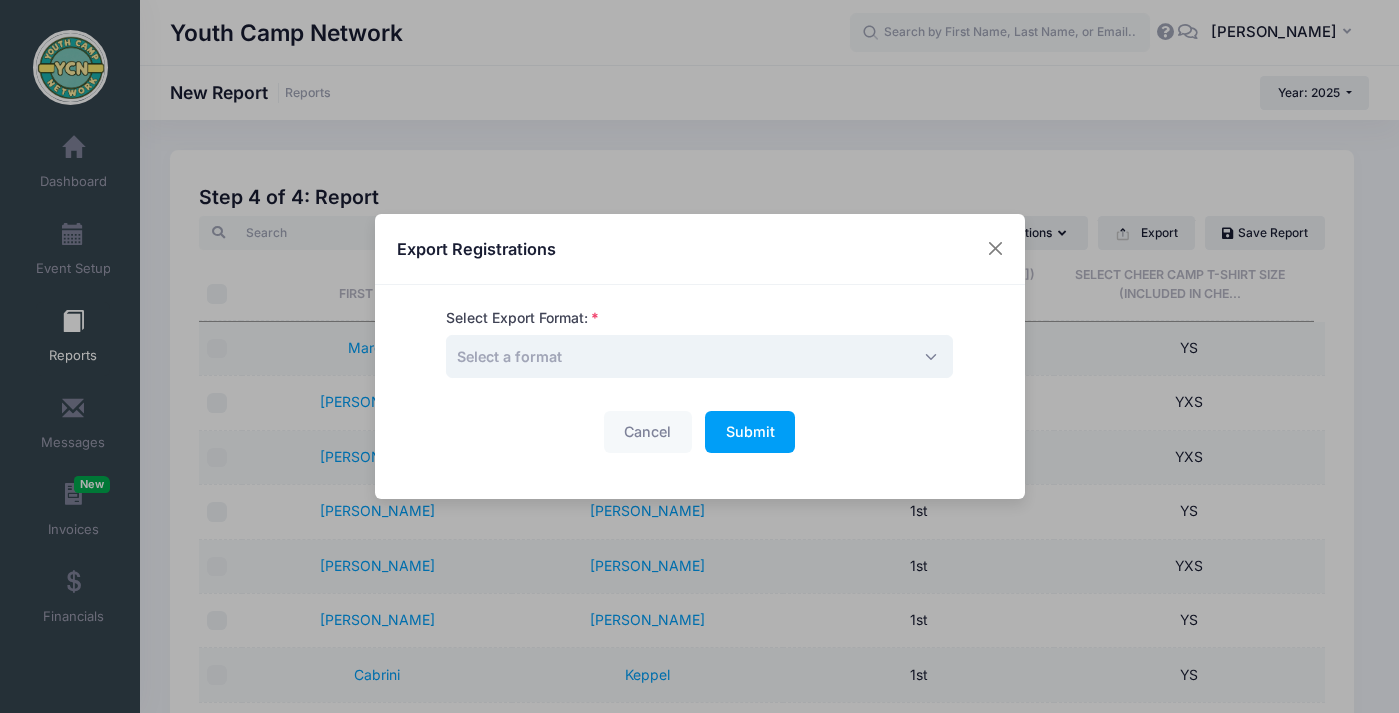 click on "Select a format" at bounding box center [699, 356] 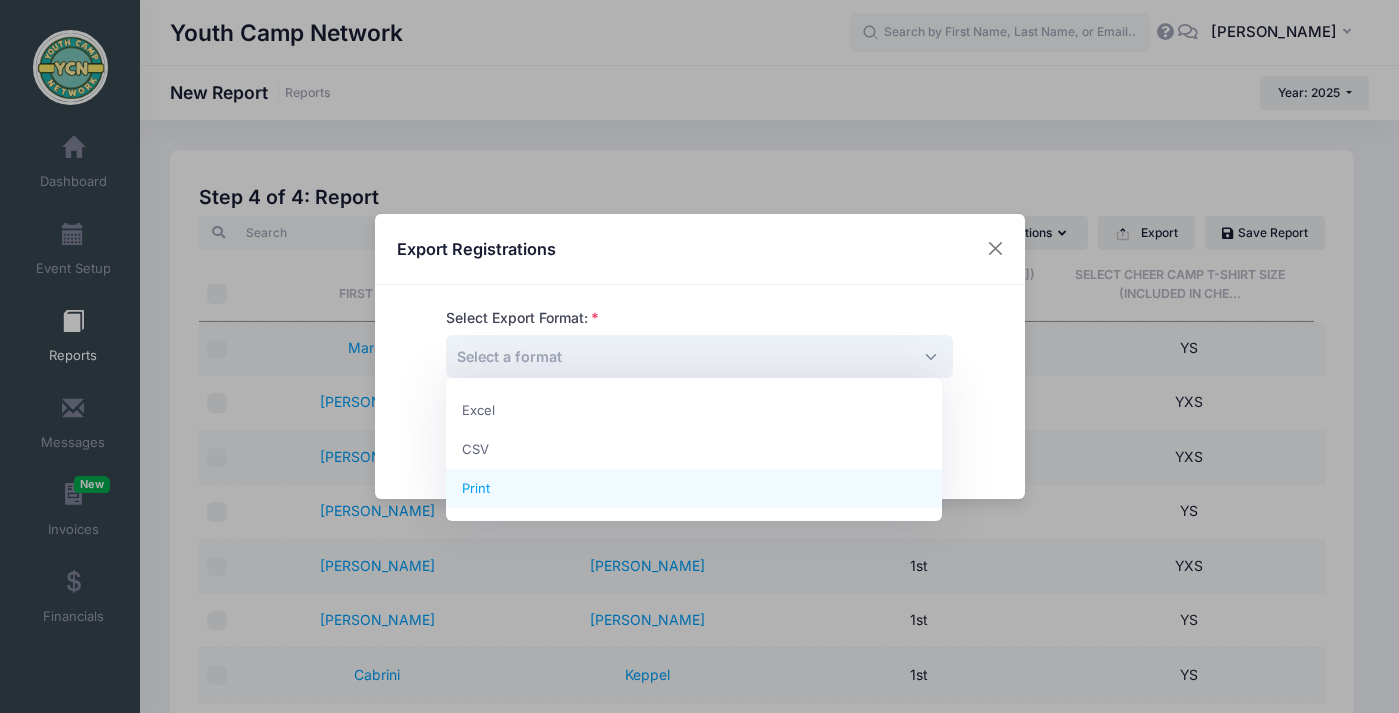 select on "print" 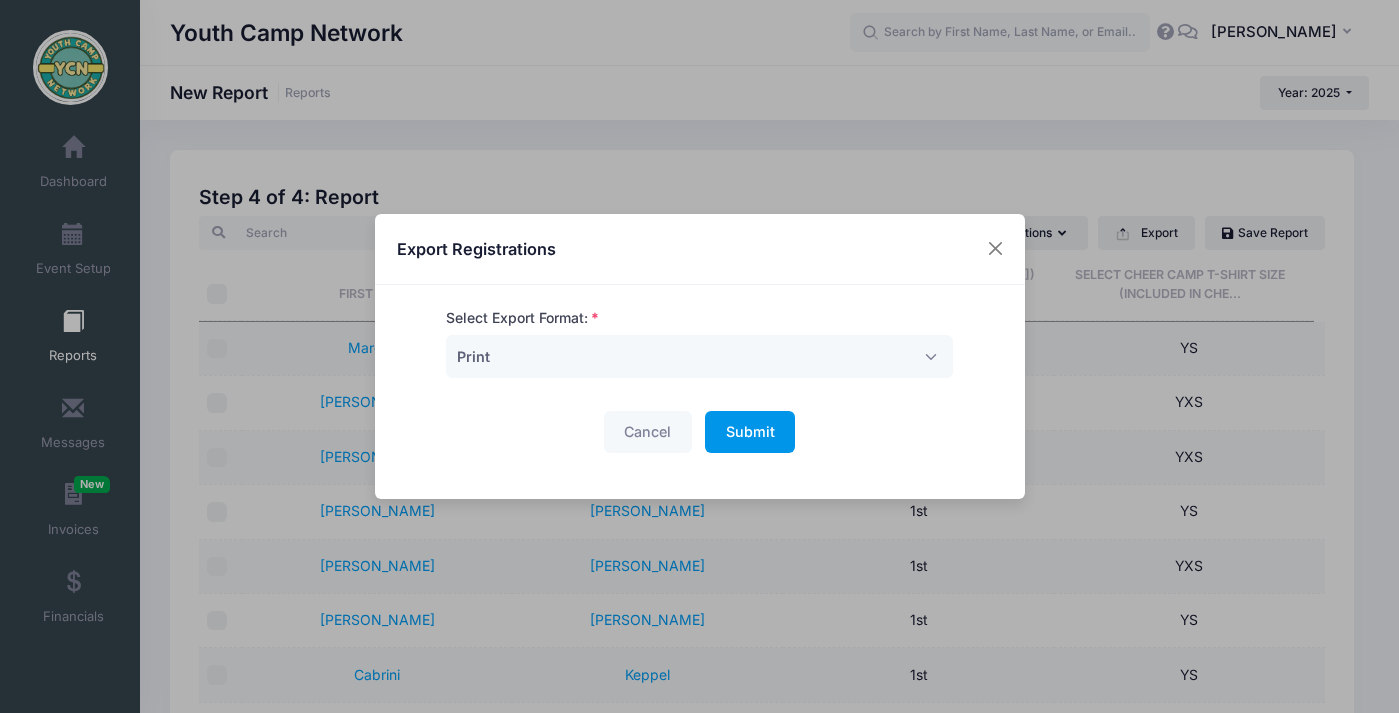 click on "Submit" at bounding box center [750, 431] 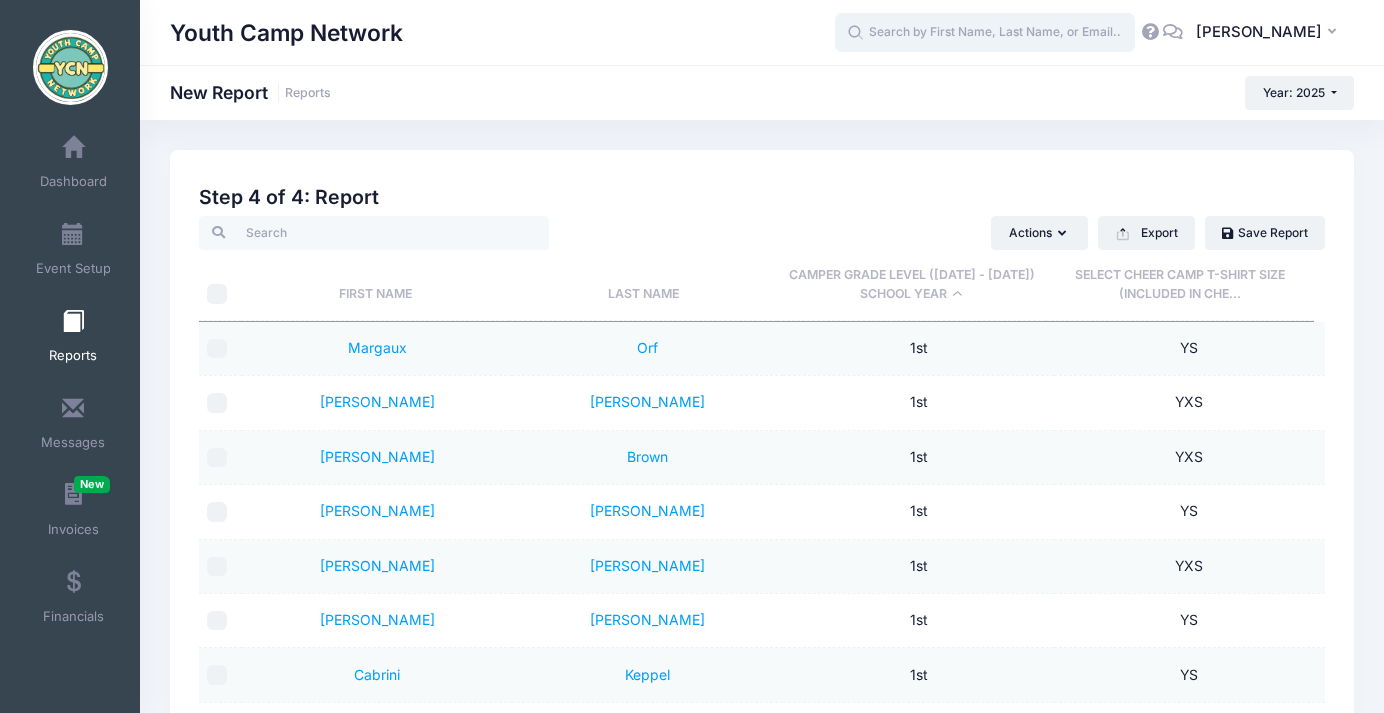 click at bounding box center (985, 33) 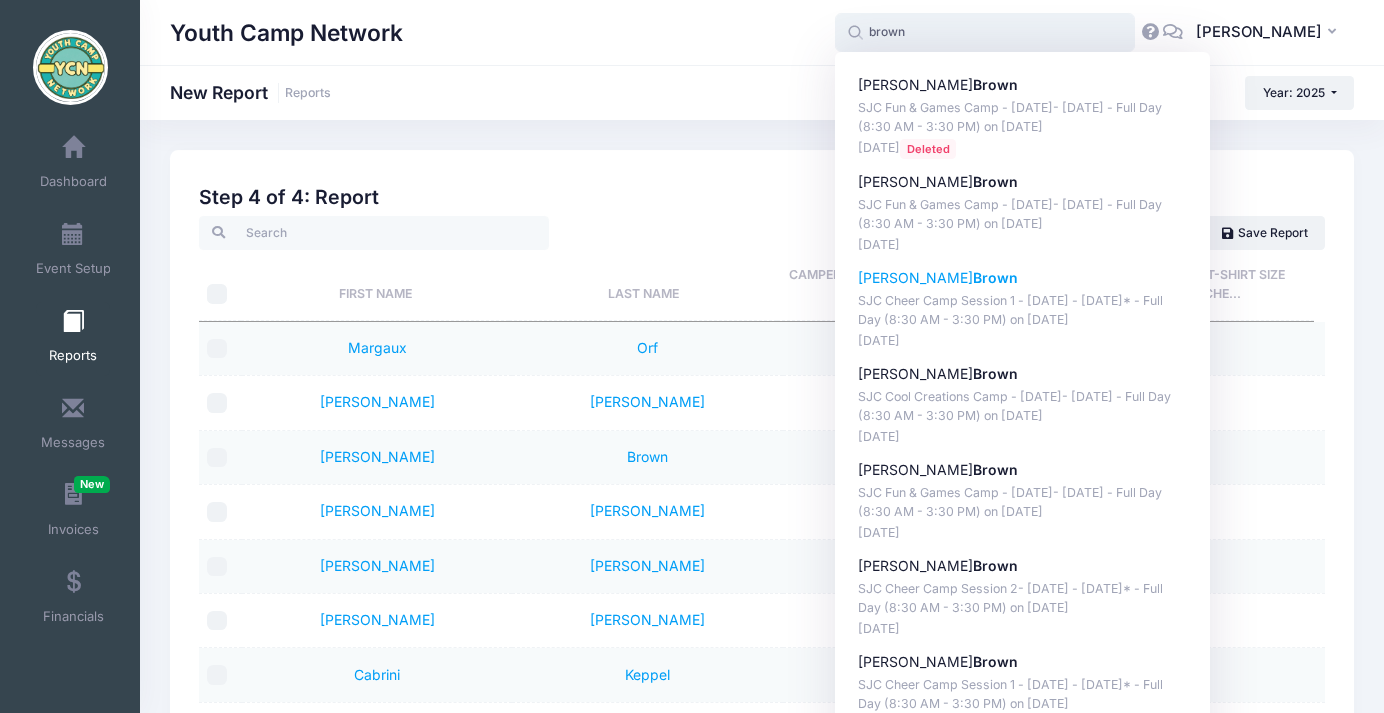 click on "Brown" at bounding box center [995, 277] 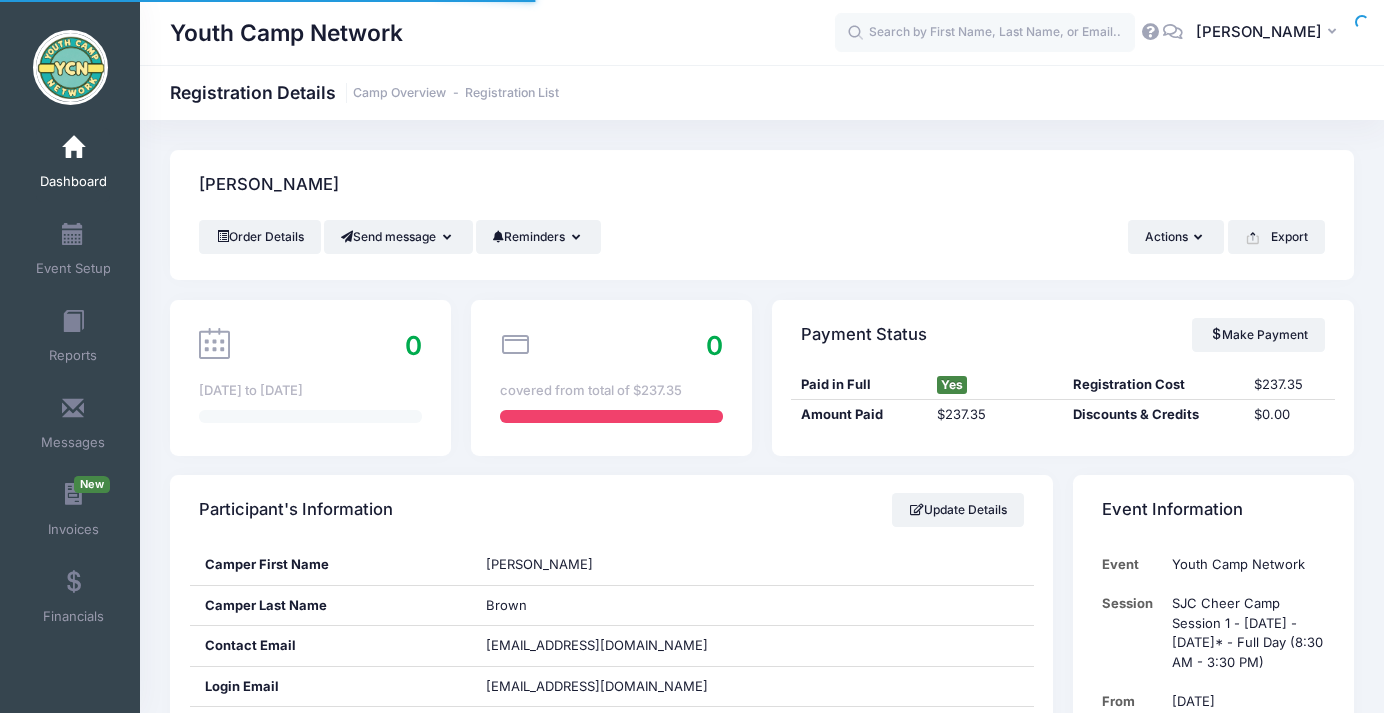 scroll, scrollTop: 0, scrollLeft: 0, axis: both 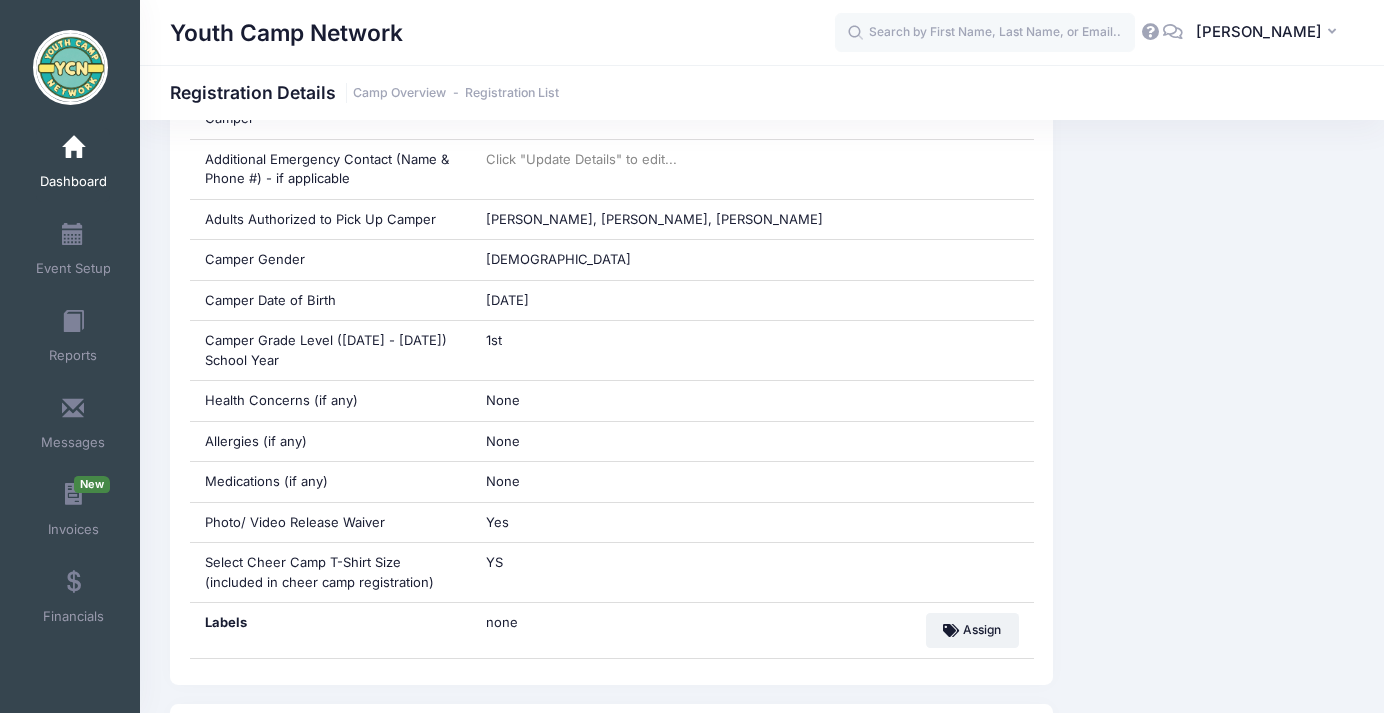 drag, startPoint x: 1390, startPoint y: 102, endPoint x: 1347, endPoint y: 306, distance: 208.48262 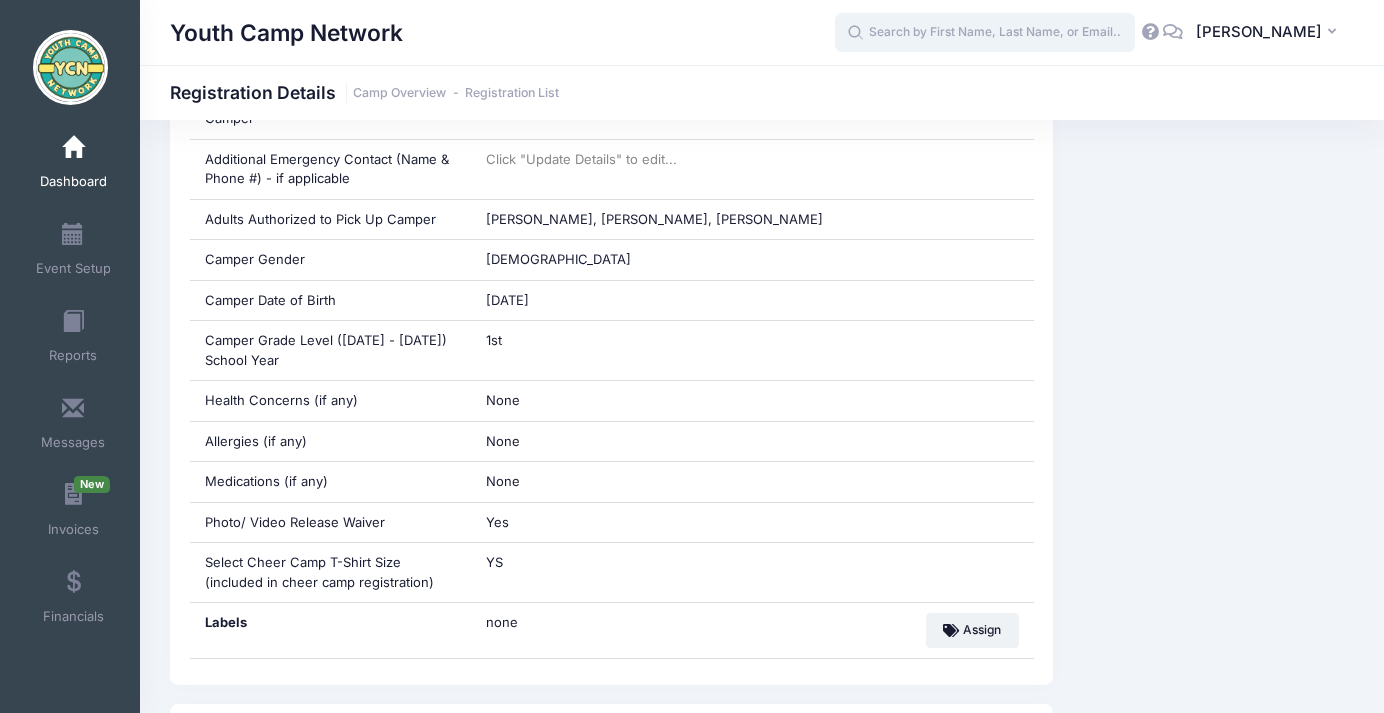 click at bounding box center (985, 33) 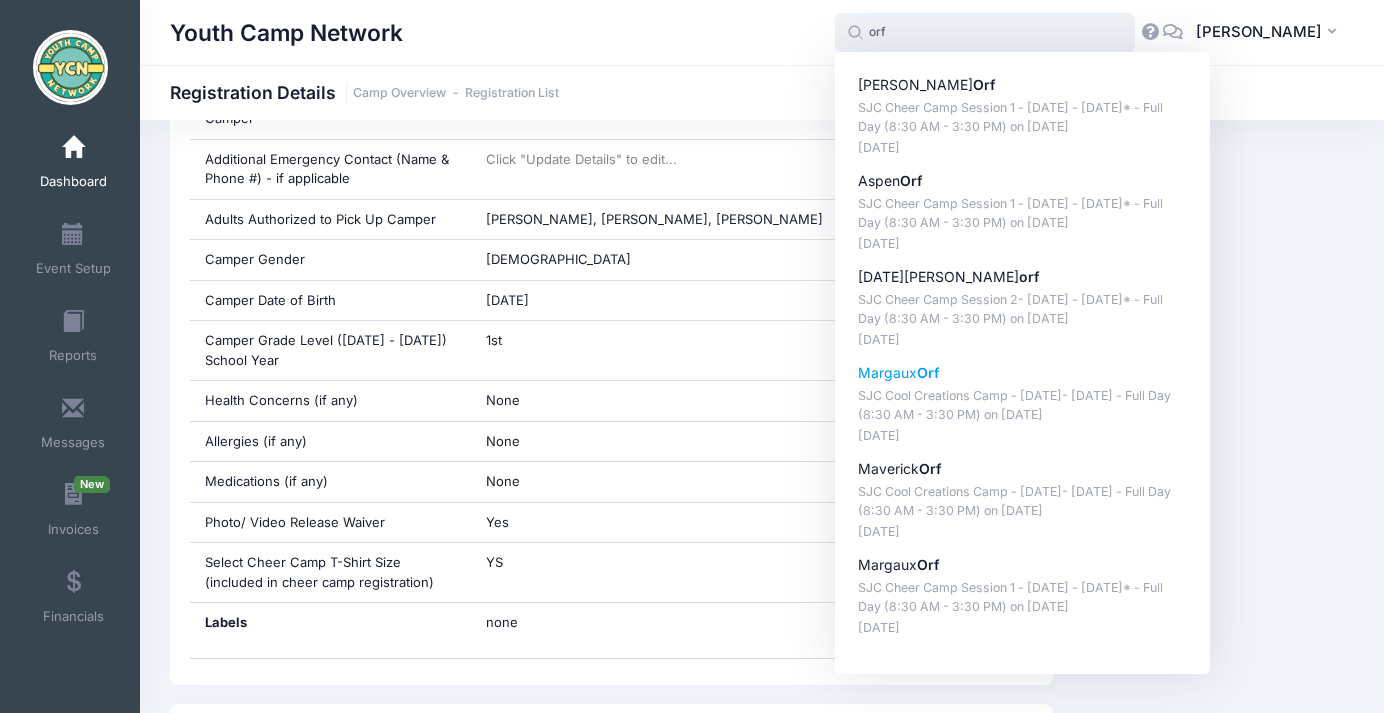 click on "Margaux  Orf" at bounding box center (1023, 373) 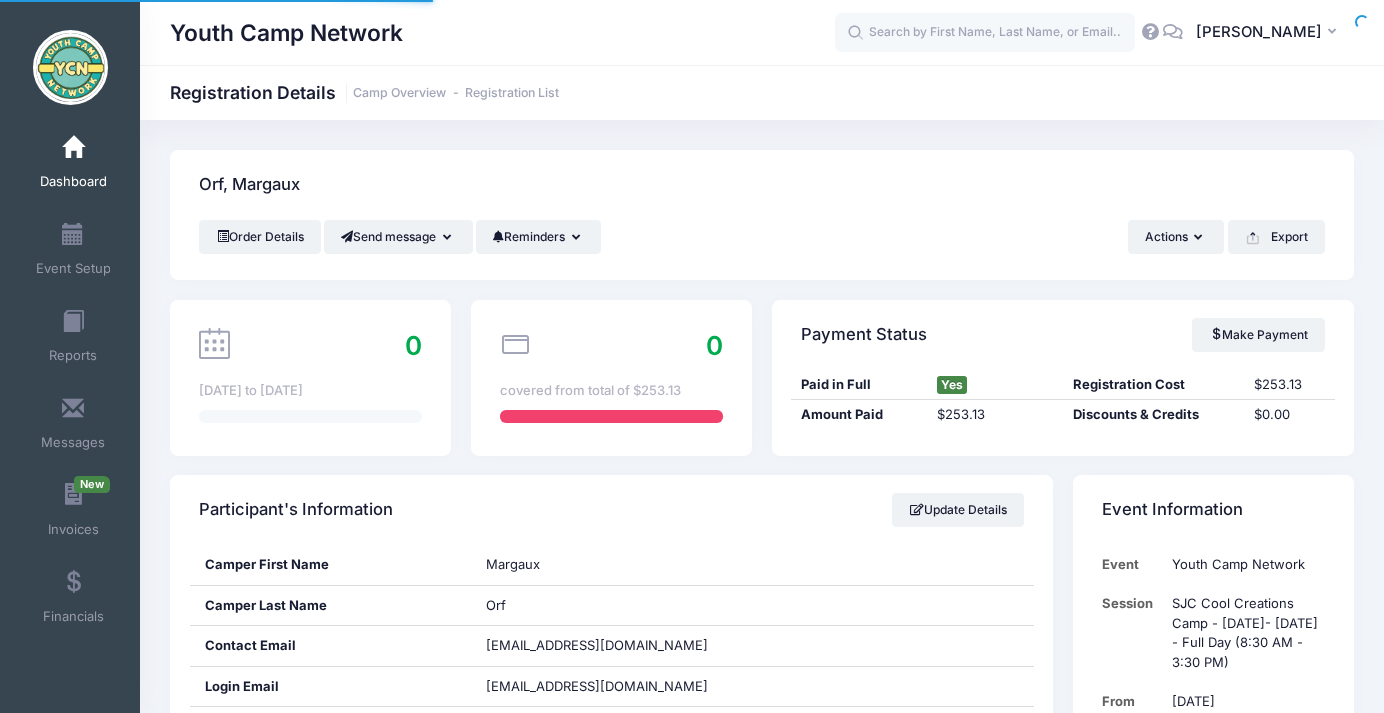 scroll, scrollTop: 0, scrollLeft: 0, axis: both 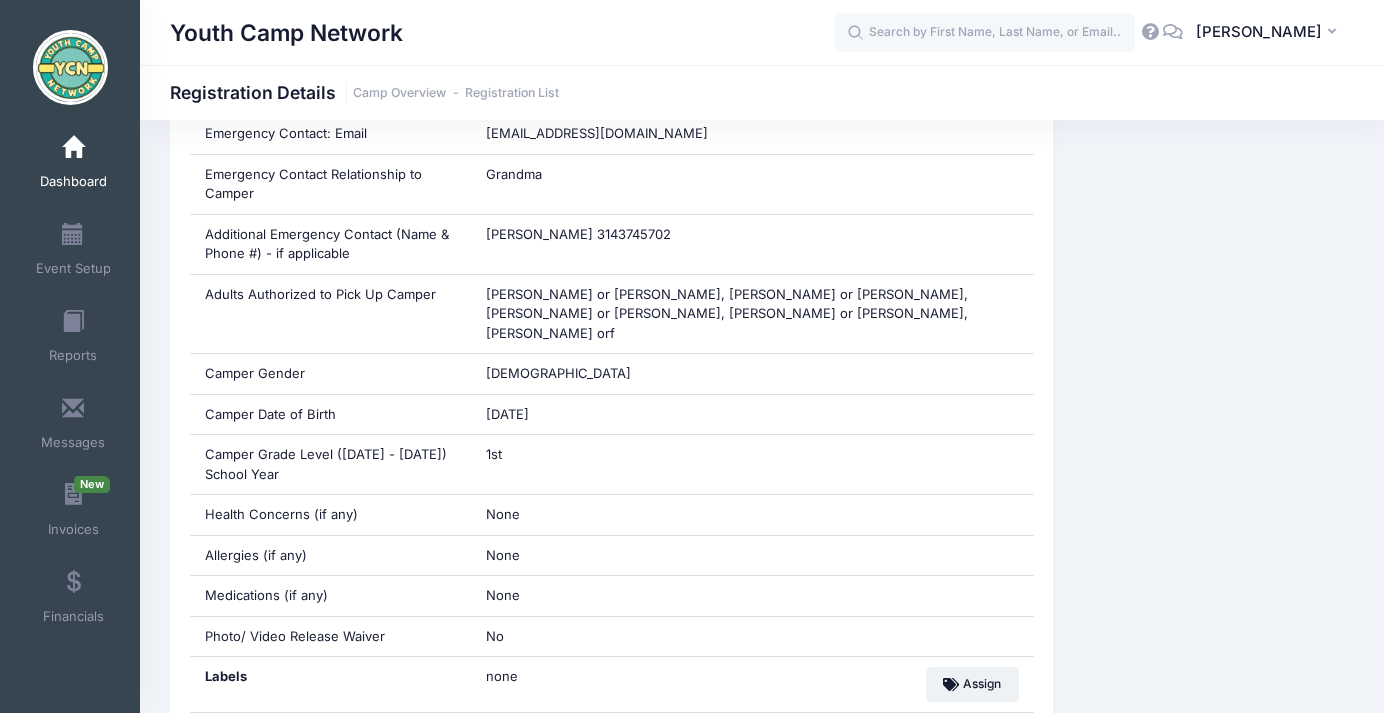 drag, startPoint x: 1393, startPoint y: 59, endPoint x: 1351, endPoint y: 263, distance: 208.27866 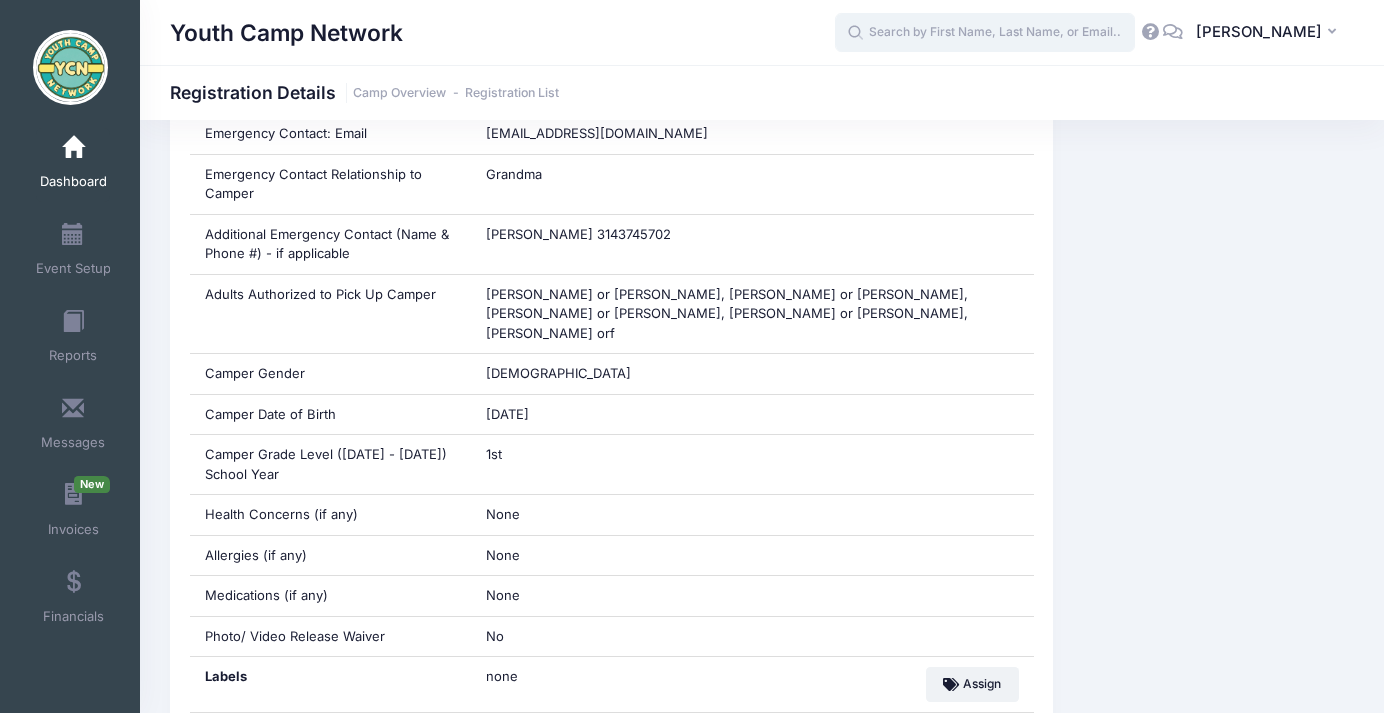 click at bounding box center (985, 33) 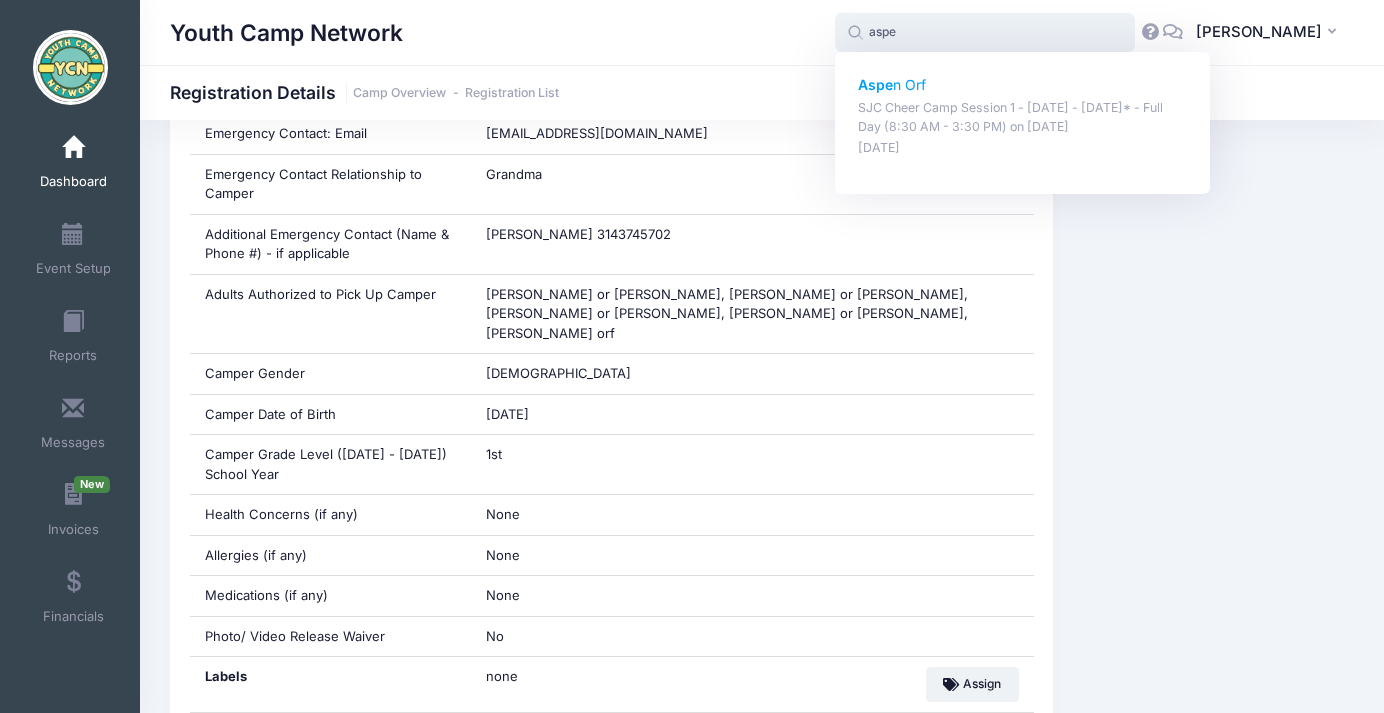 click on "Aspe n Orf" at bounding box center [1023, 85] 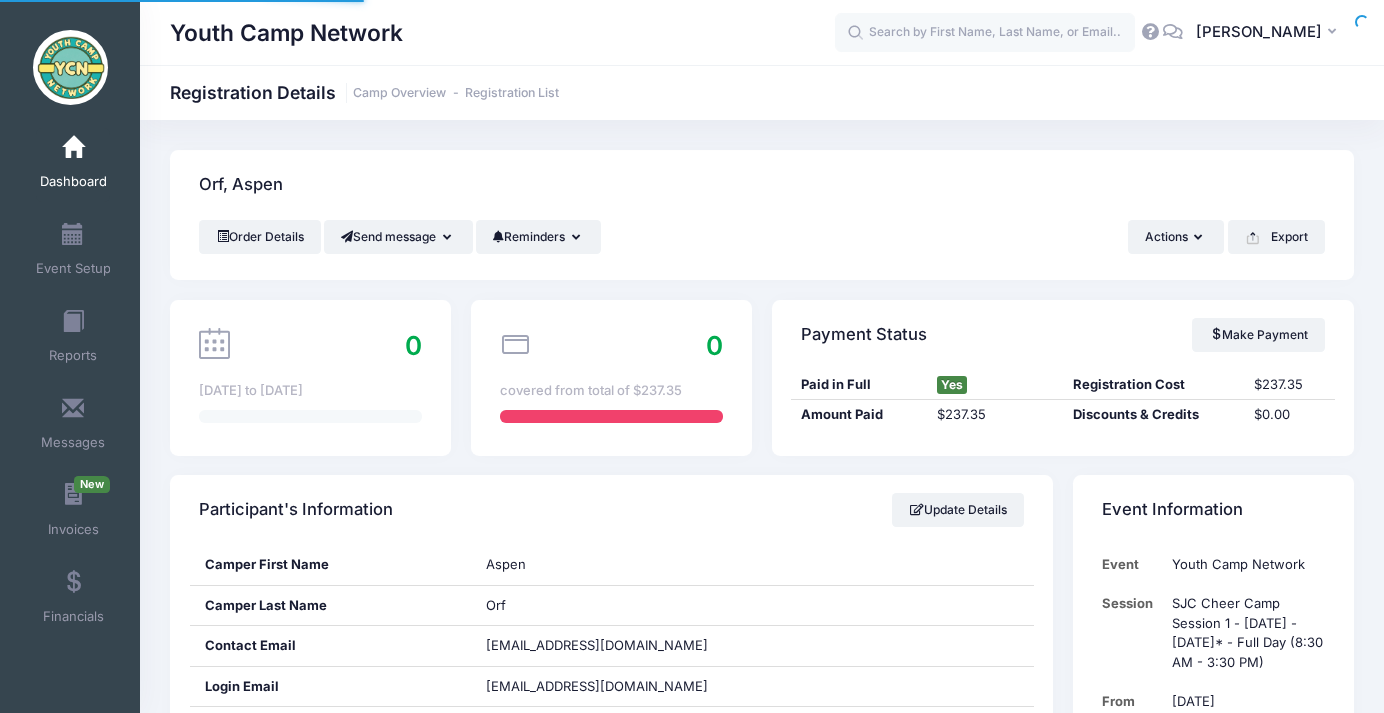 scroll, scrollTop: 0, scrollLeft: 0, axis: both 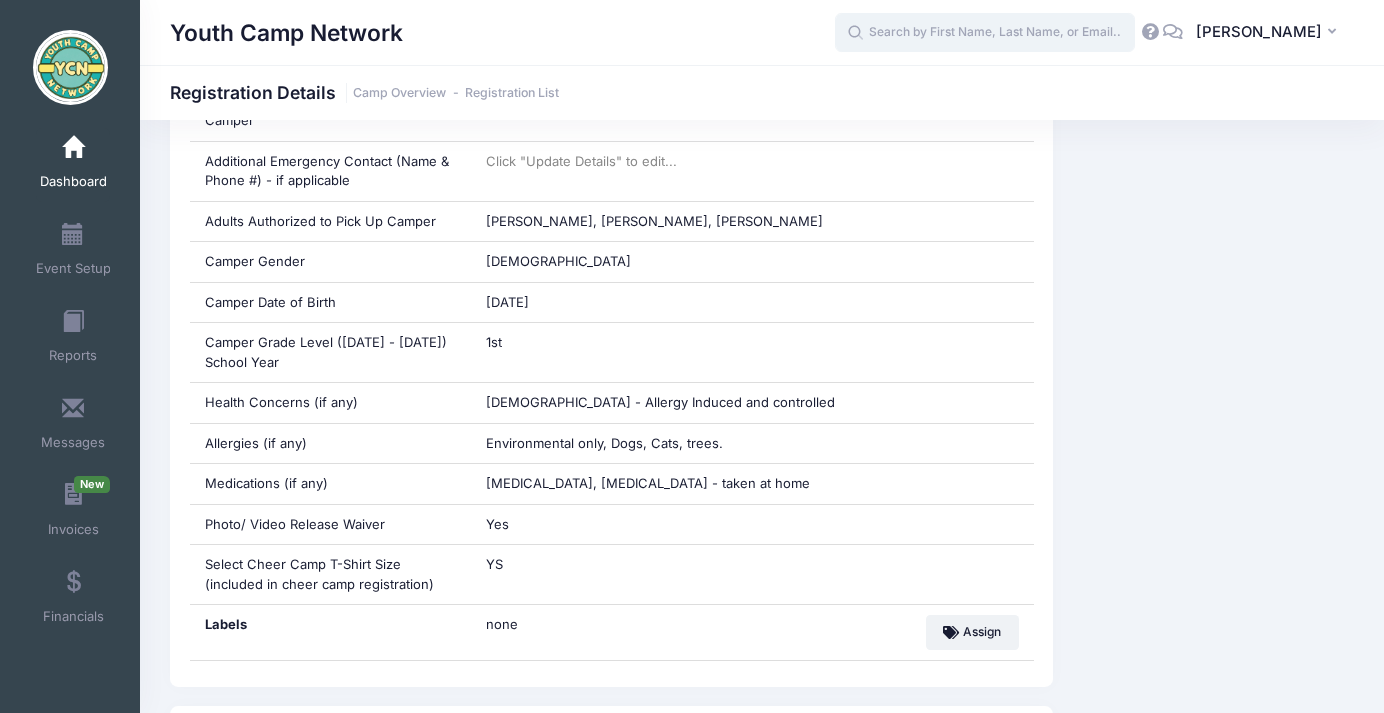 click at bounding box center [985, 33] 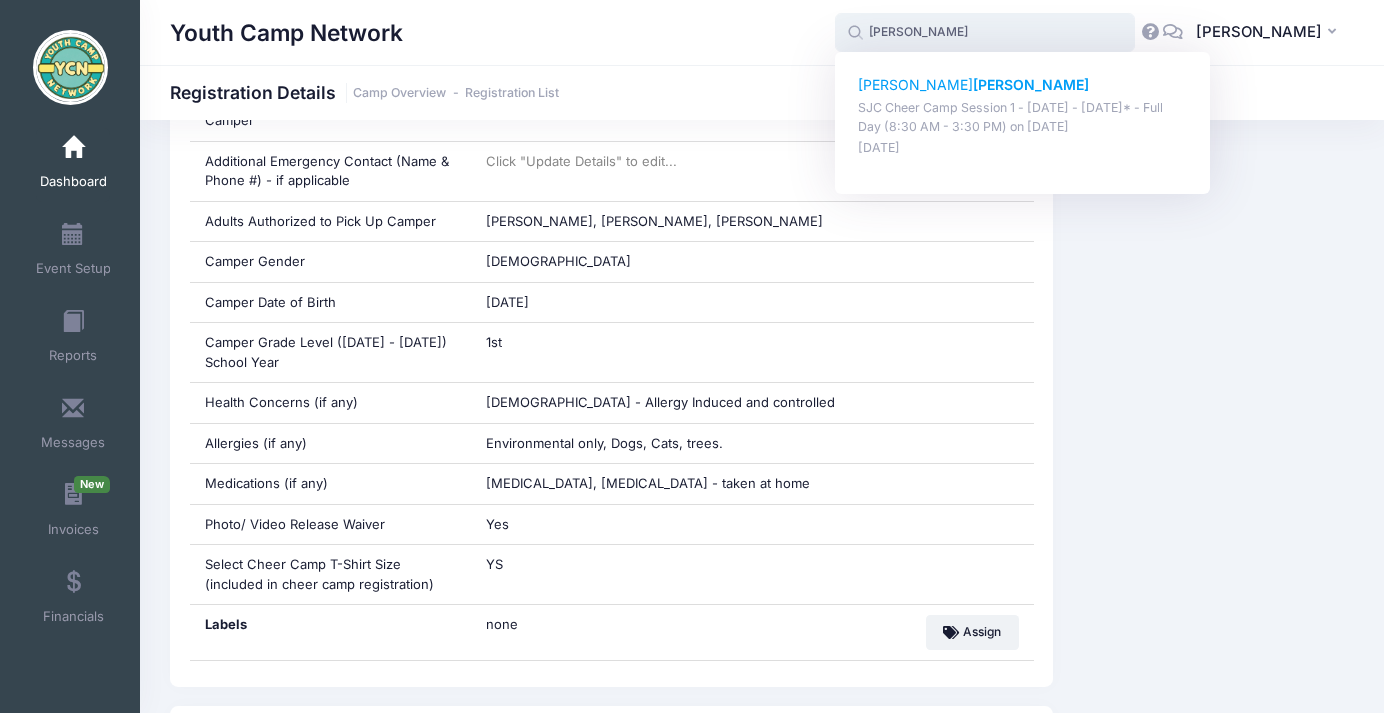 click on "[PERSON_NAME]" at bounding box center [1023, 85] 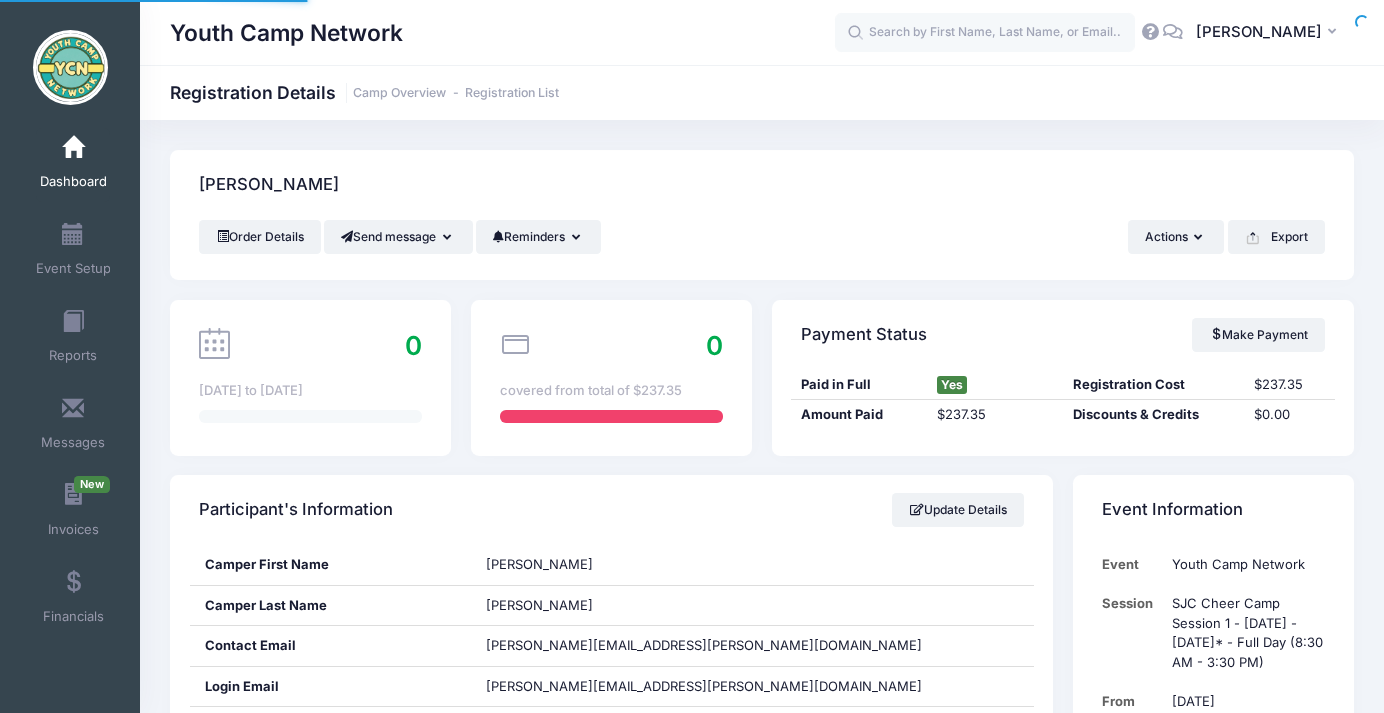 scroll, scrollTop: 0, scrollLeft: 0, axis: both 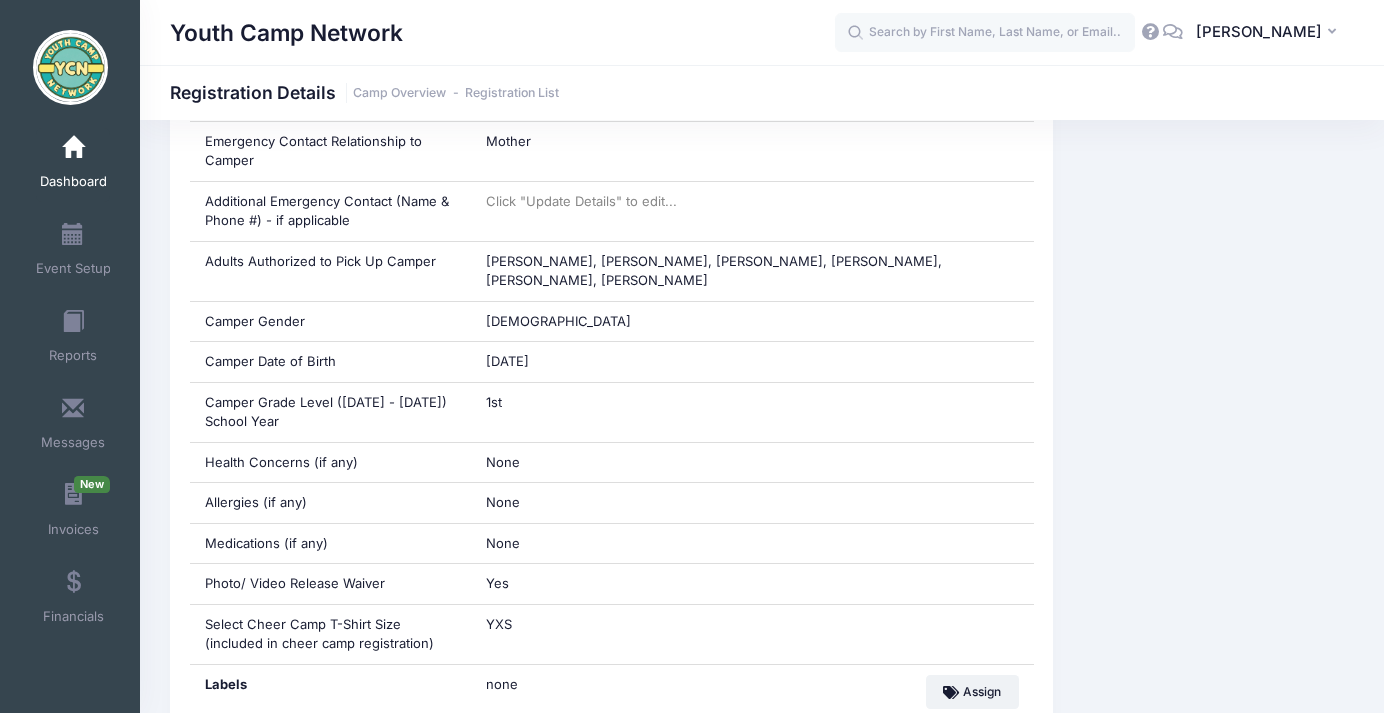 drag, startPoint x: 1391, startPoint y: 67, endPoint x: 1361, endPoint y: 266, distance: 201.2486 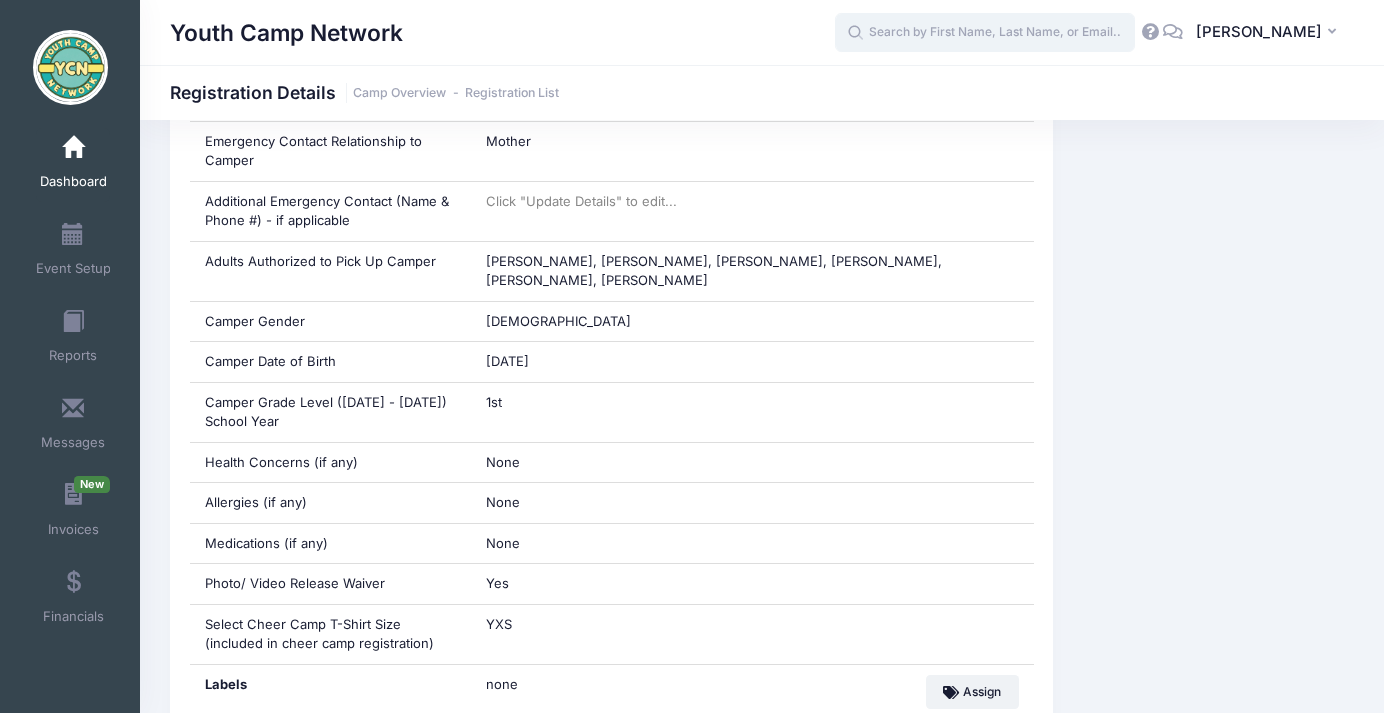 click at bounding box center [985, 33] 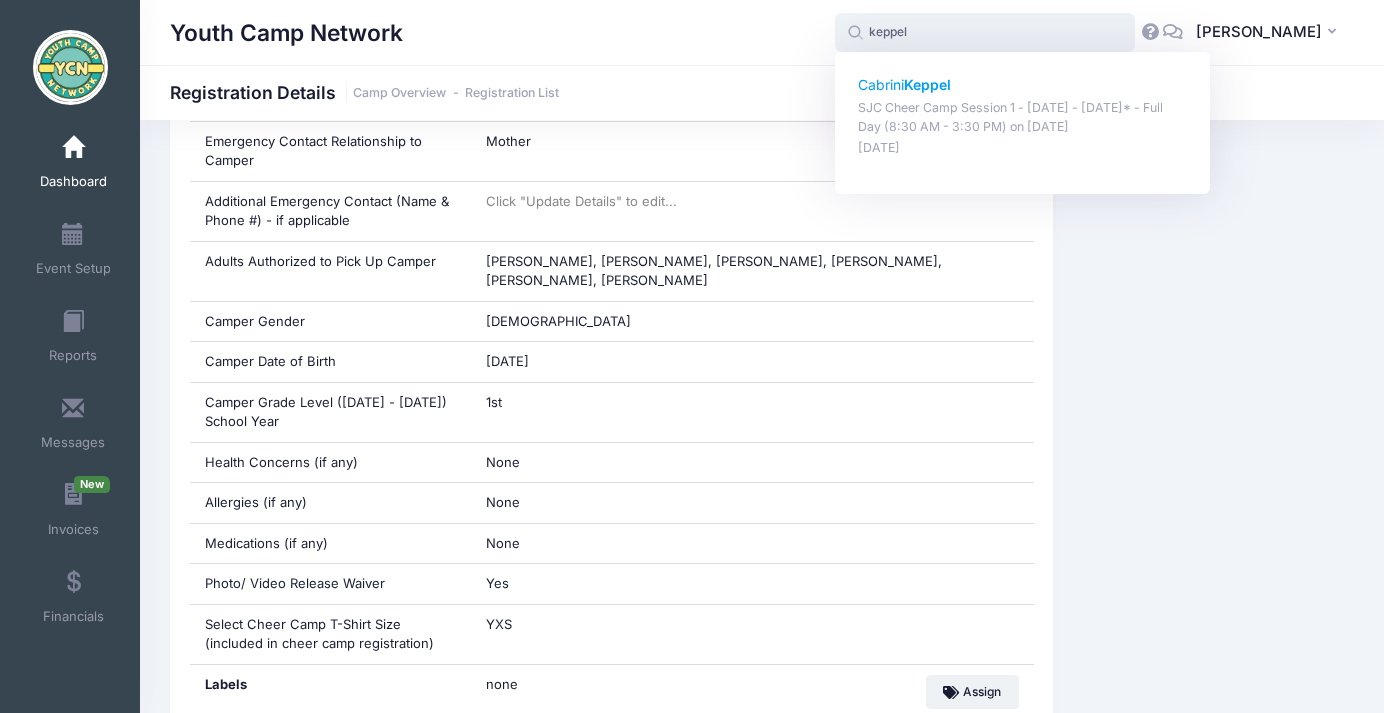 click on "Keppel" at bounding box center (927, 84) 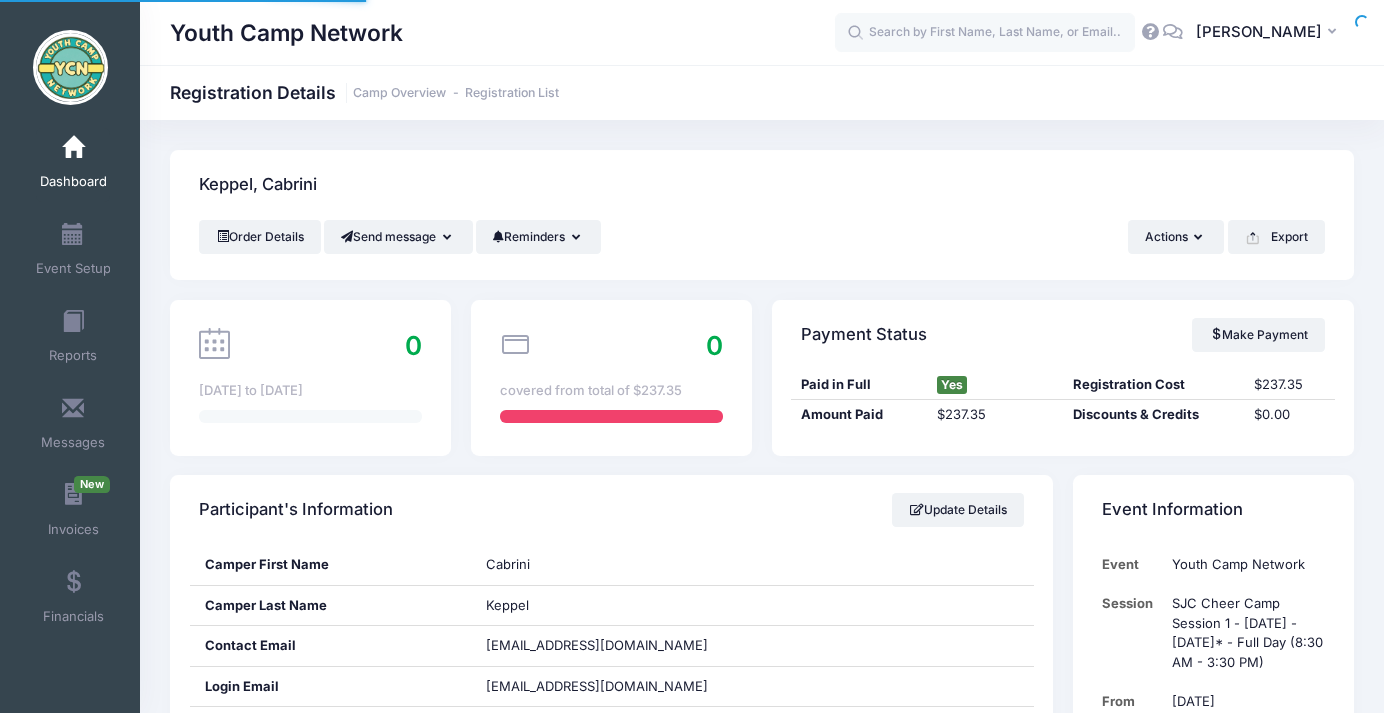 scroll, scrollTop: 0, scrollLeft: 0, axis: both 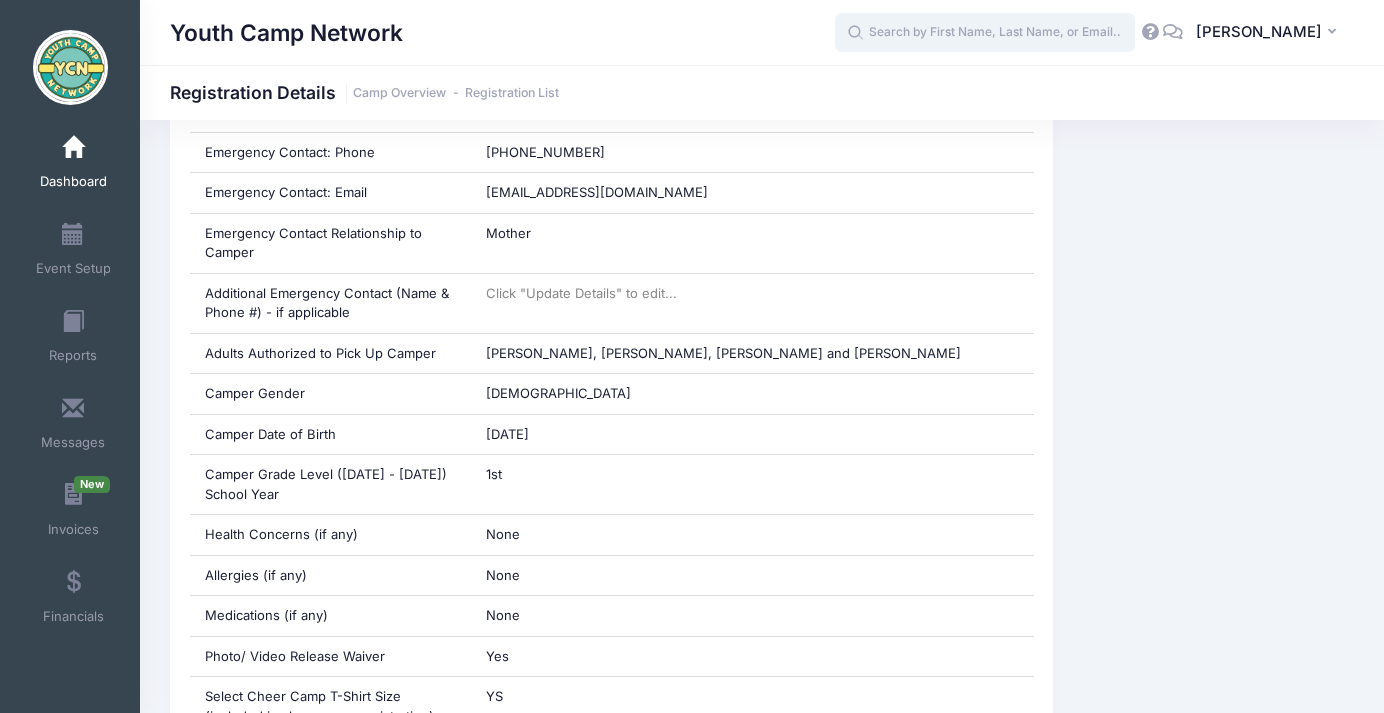 click at bounding box center (985, 33) 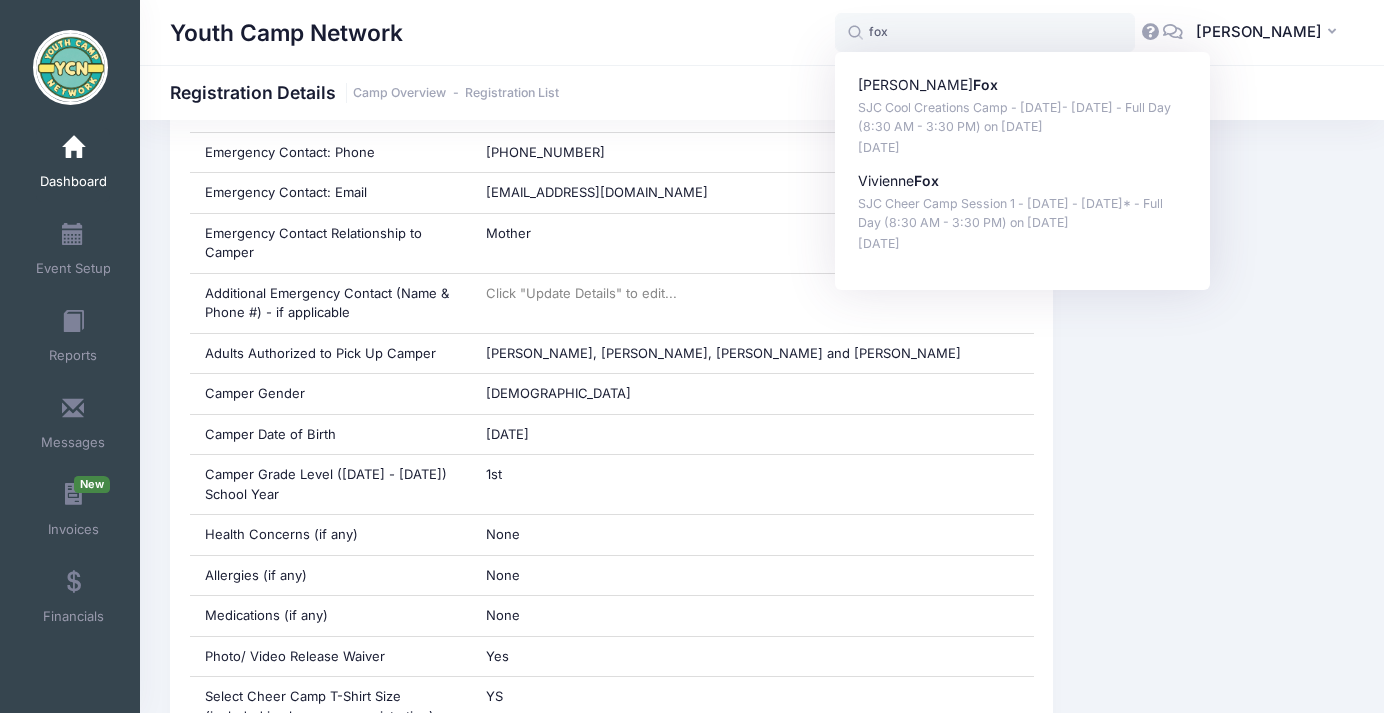 click on "Event Information
Event
Youth Camp Network
Session
SJC Cheer Camp Session 1 - Mon. July 21st - Fri. July 25th* - Full Day (8:30 AM - 3:30 PM)
From
Jan 31st
To
Jul 14th
This session has documents for you to download. You can download them from  here" at bounding box center [1213, 1090] 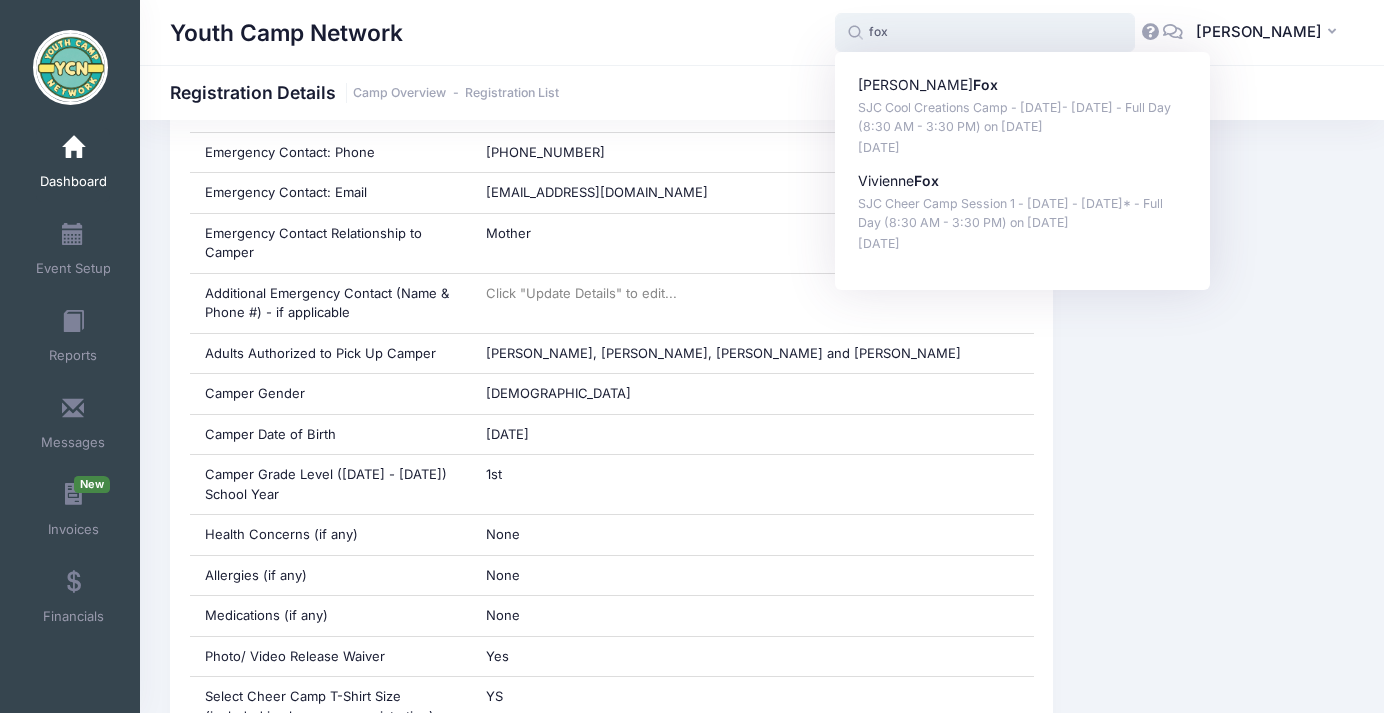 click on "fox" at bounding box center [985, 33] 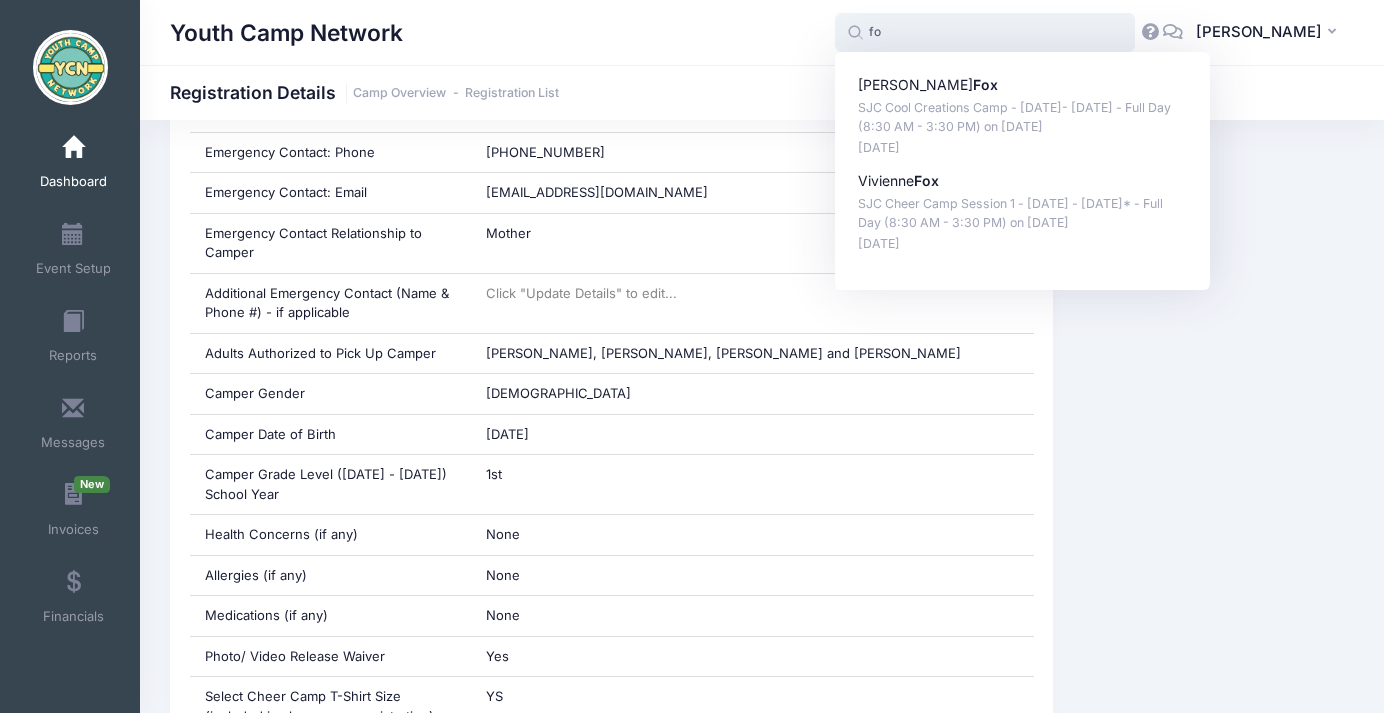 type on "f" 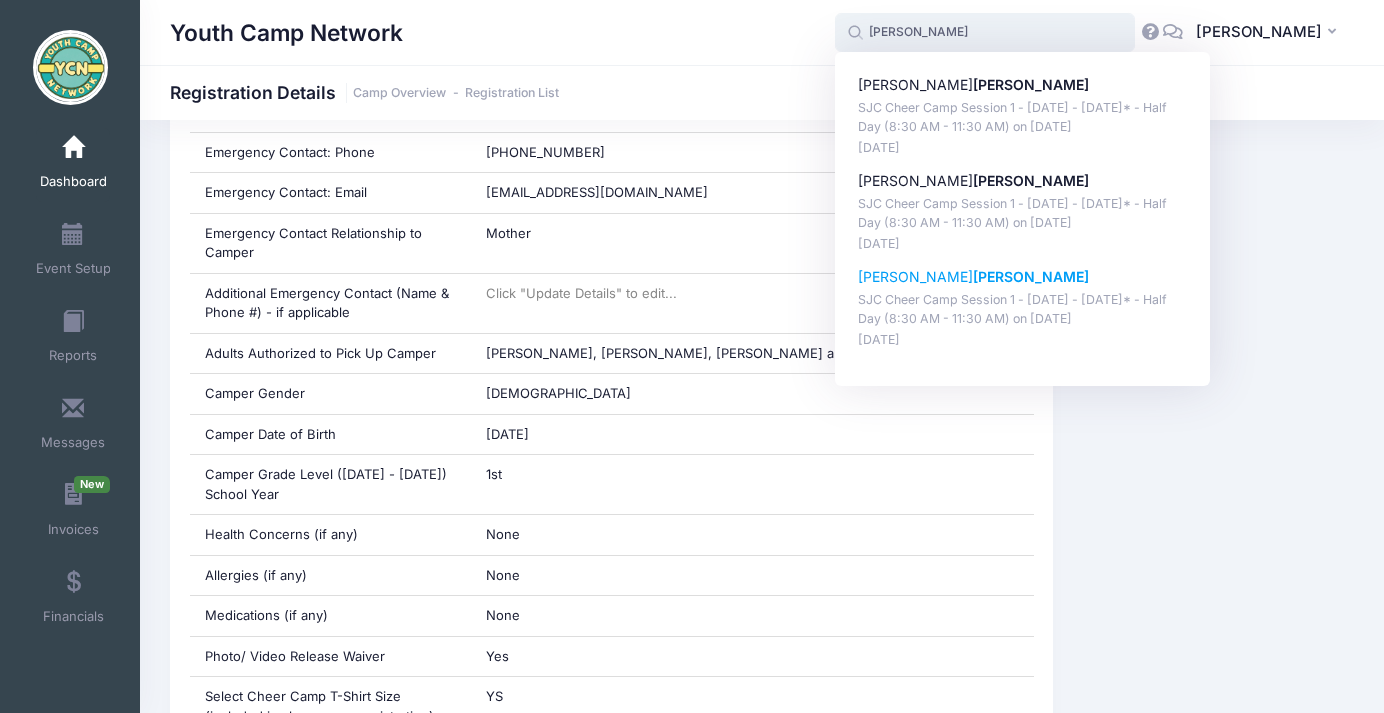 click on "Theresa  Kurdys" at bounding box center [1023, 277] 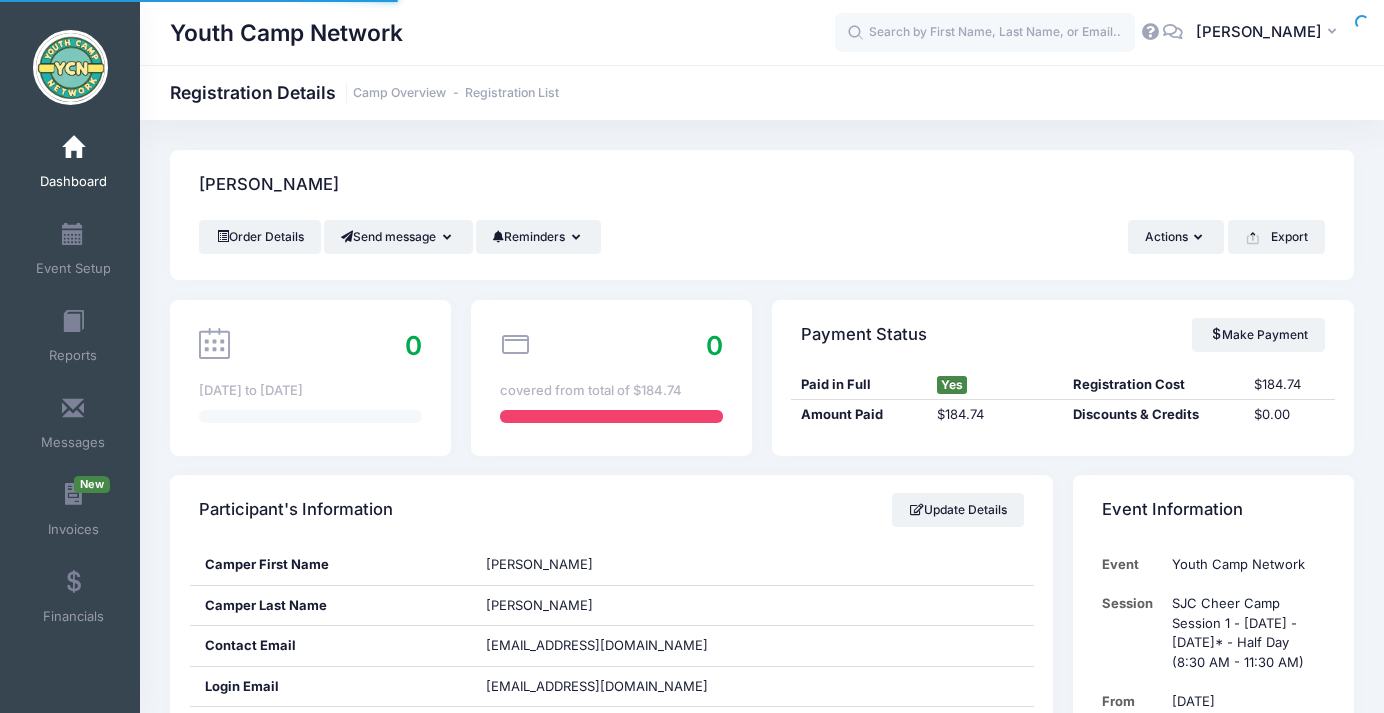scroll, scrollTop: 0, scrollLeft: 0, axis: both 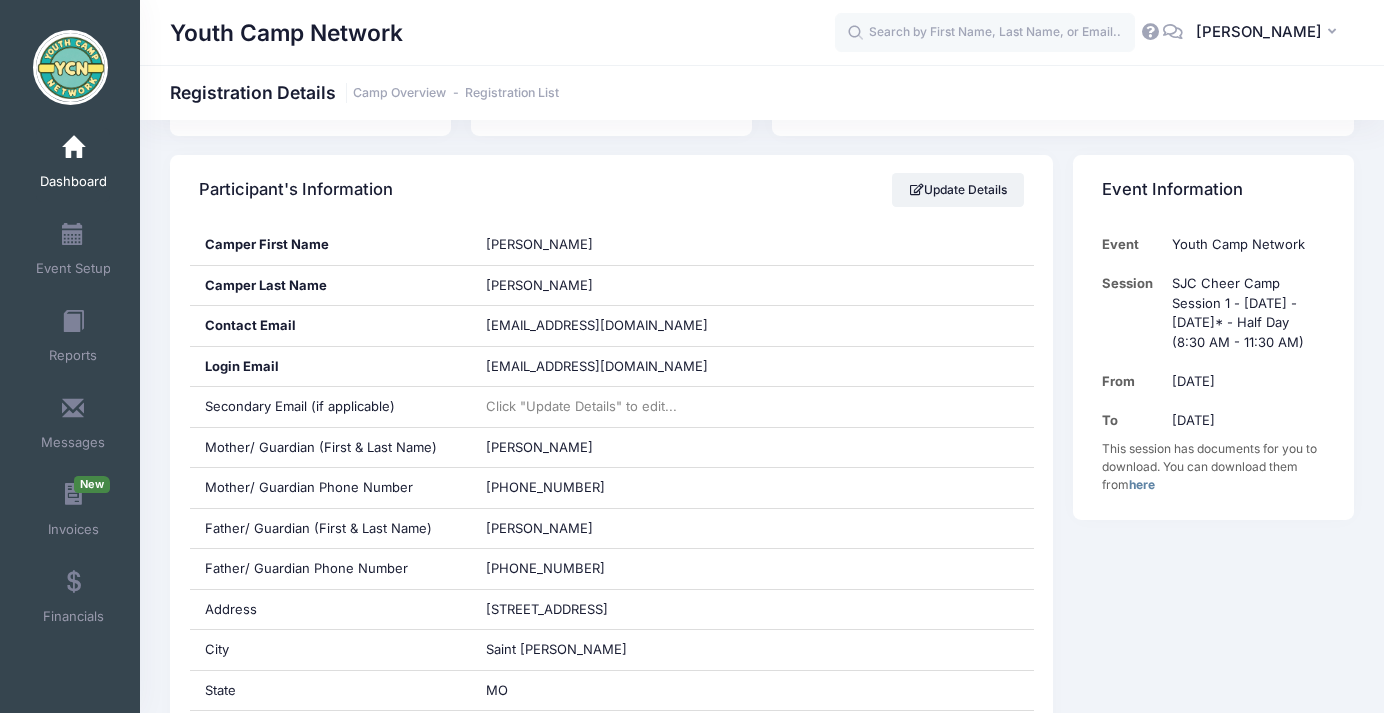 drag, startPoint x: 1393, startPoint y: 96, endPoint x: 1377, endPoint y: 159, distance: 65 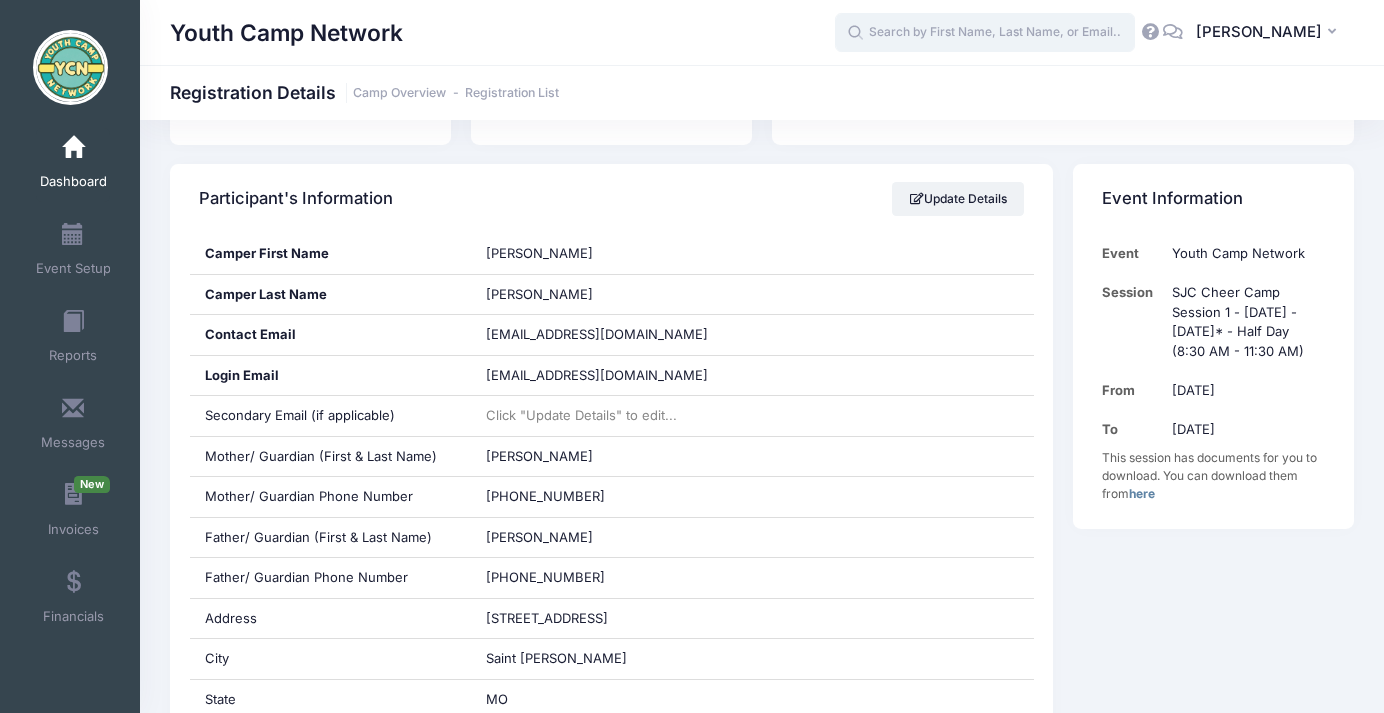 click at bounding box center [985, 33] 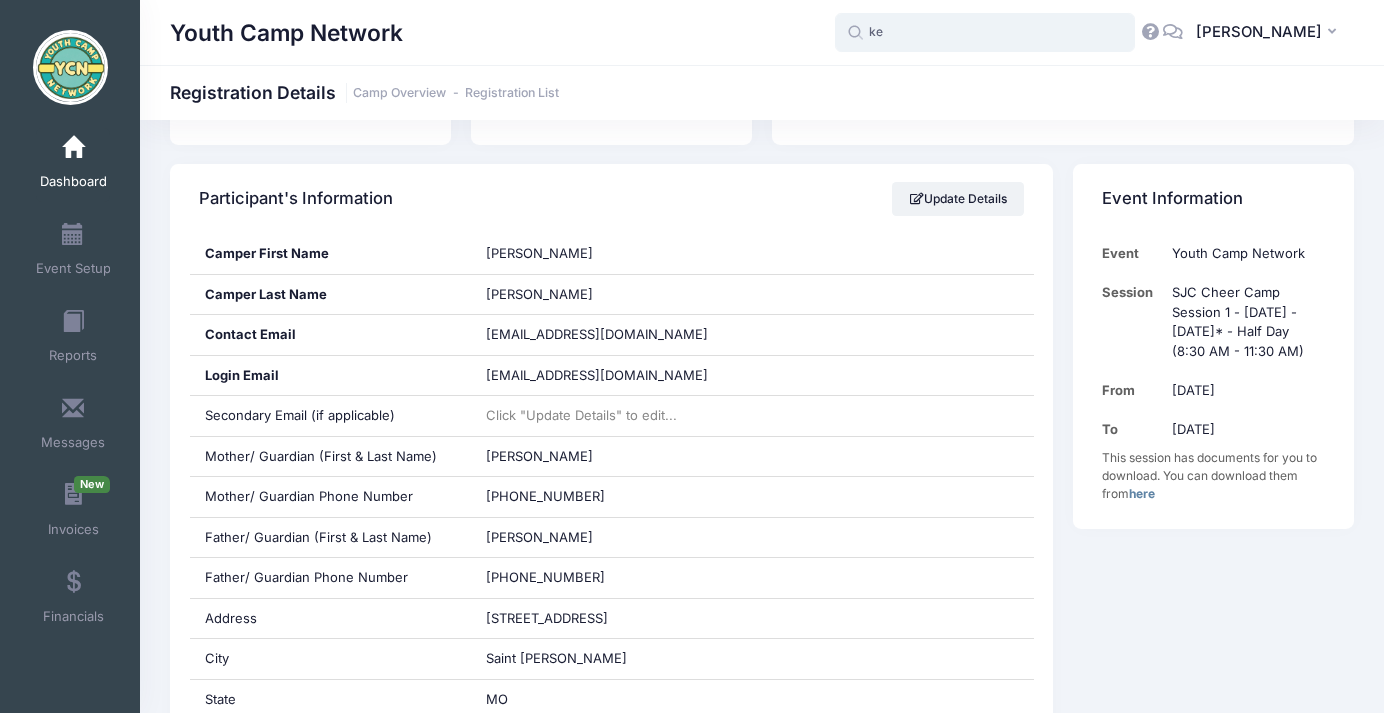 type on "k" 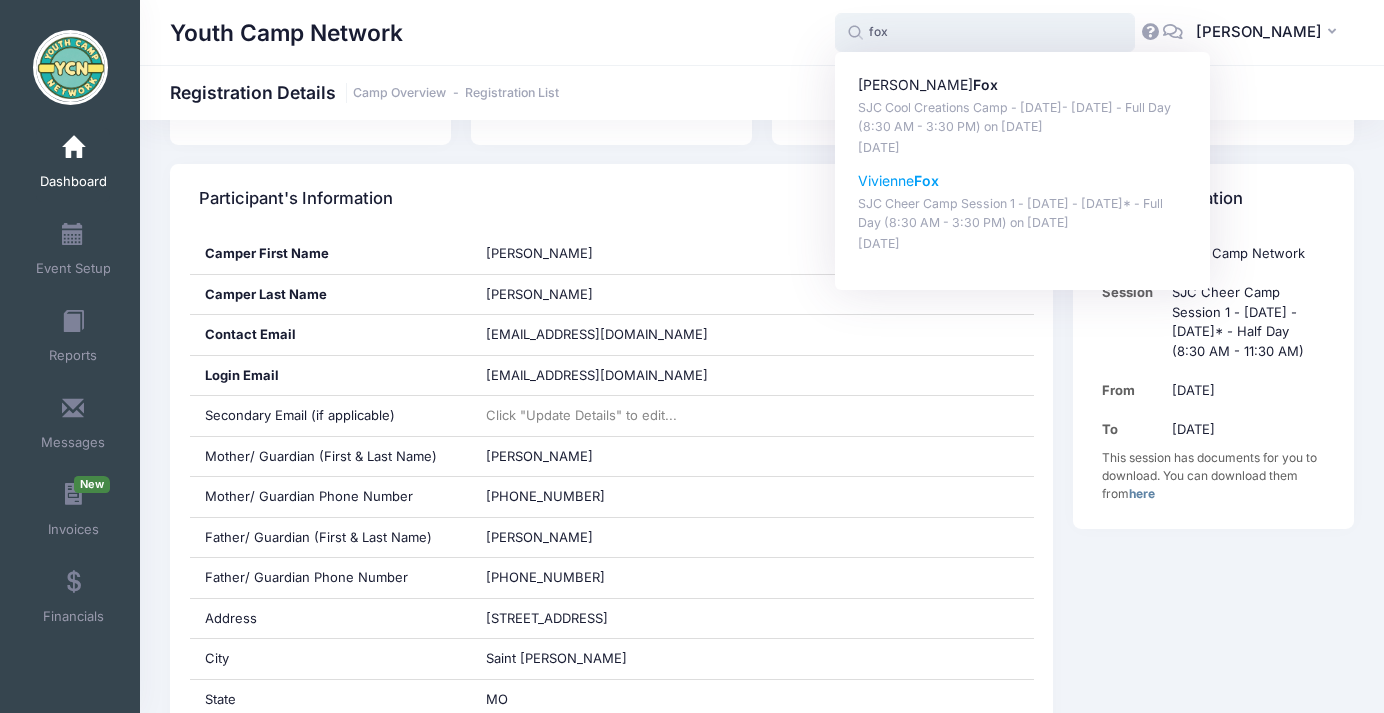 click on "[PERSON_NAME]" at bounding box center (1023, 181) 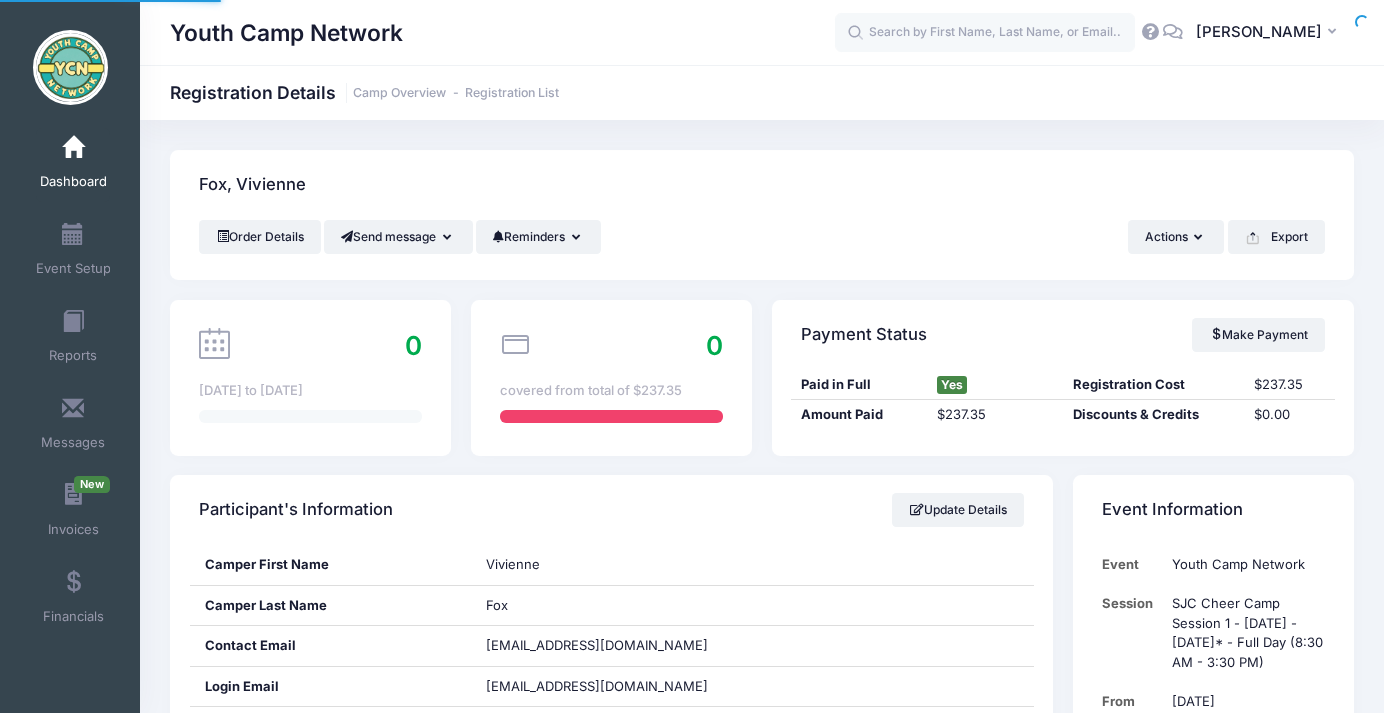 scroll, scrollTop: 0, scrollLeft: 0, axis: both 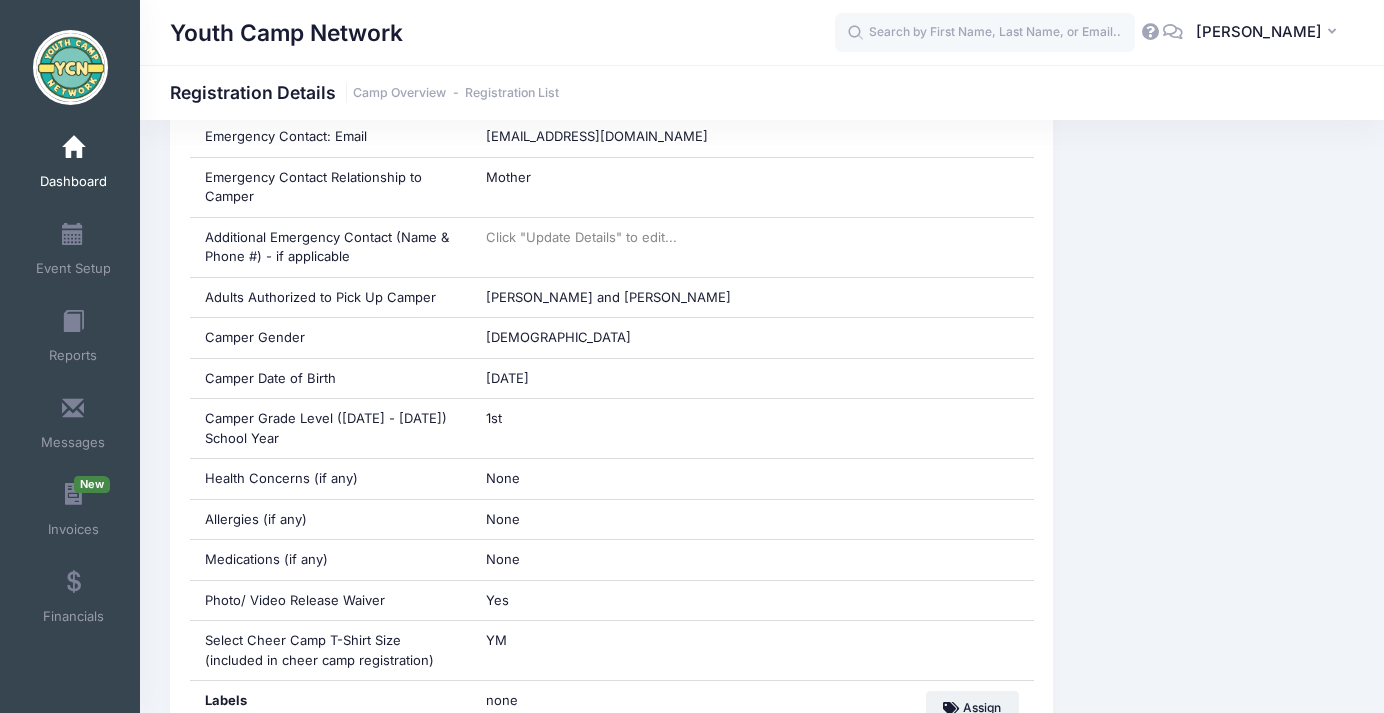 drag, startPoint x: 1390, startPoint y: 84, endPoint x: 1378, endPoint y: 277, distance: 193.3727 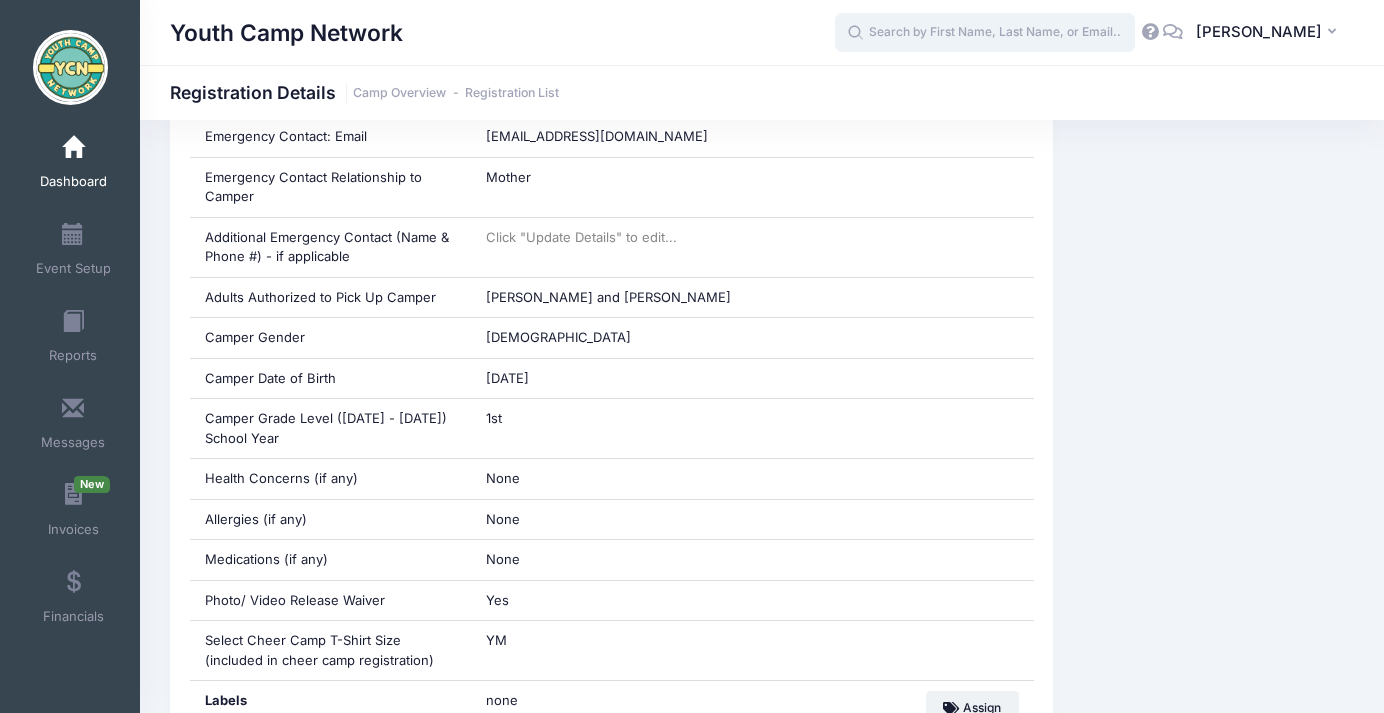 click at bounding box center (985, 33) 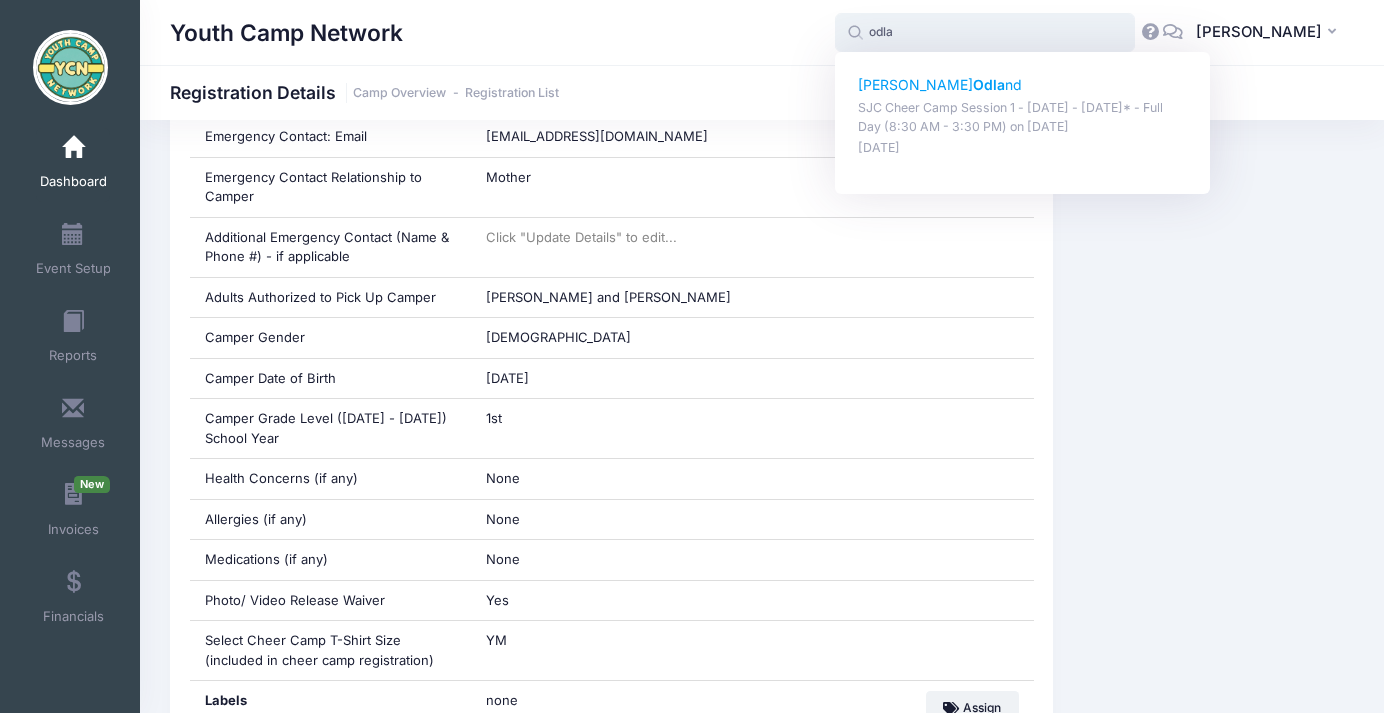 click on "Odla" at bounding box center (989, 84) 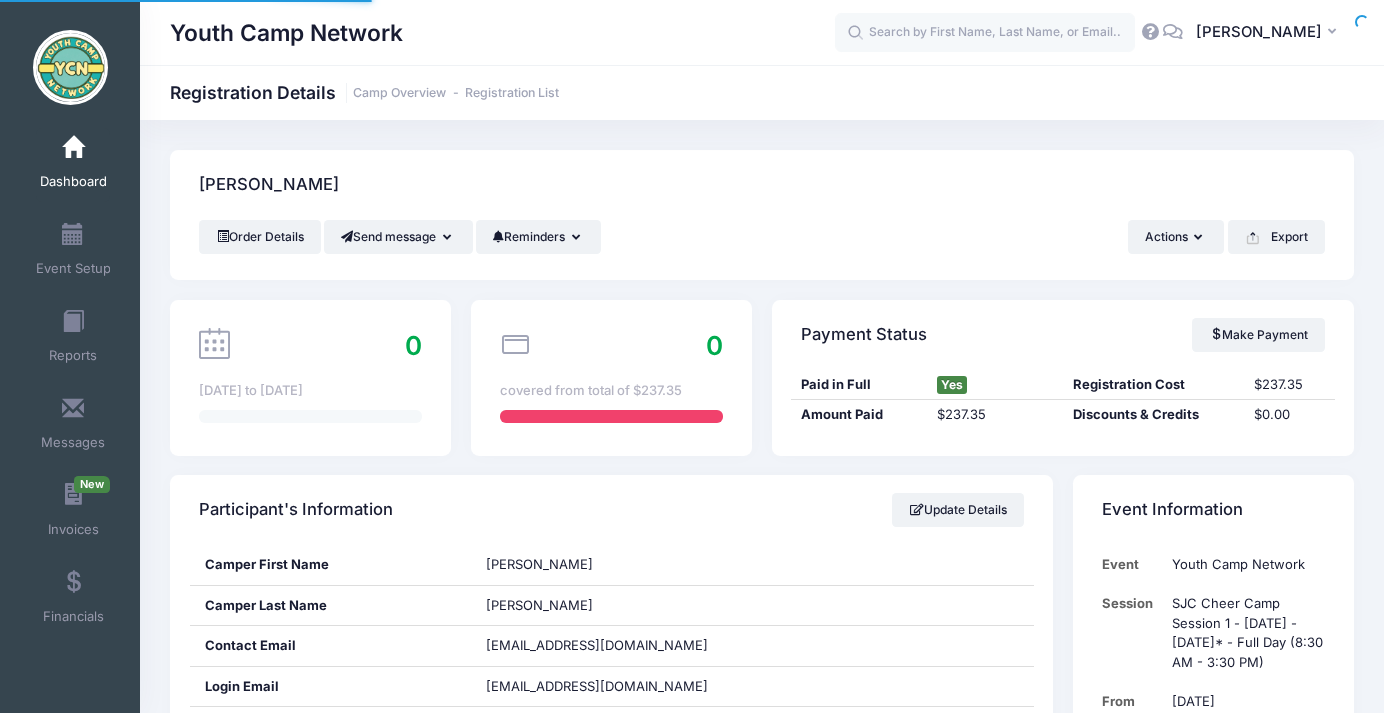 scroll, scrollTop: 0, scrollLeft: 0, axis: both 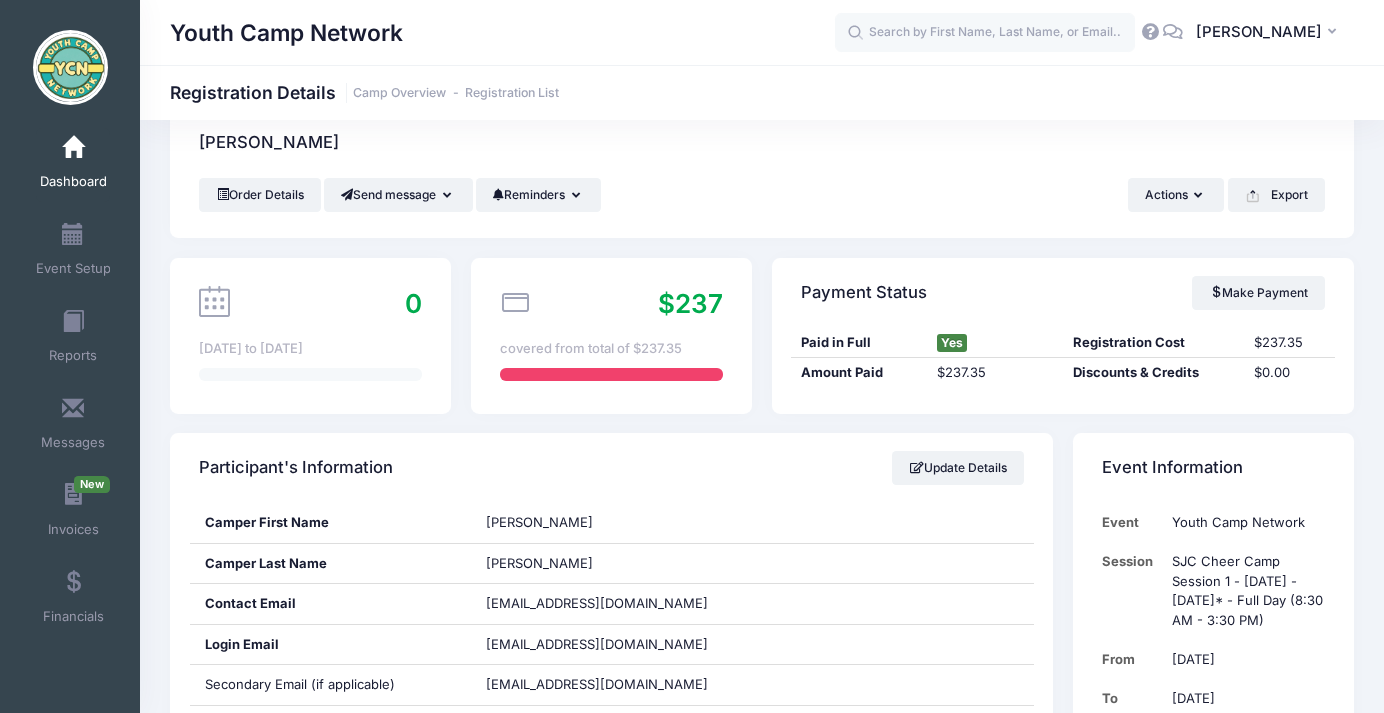 click on "Processing Request
Please wait...
Processing Request
Please wait...
Processing Request
Please wait...
Processing Request
Please wait...
New" at bounding box center (692, 314) 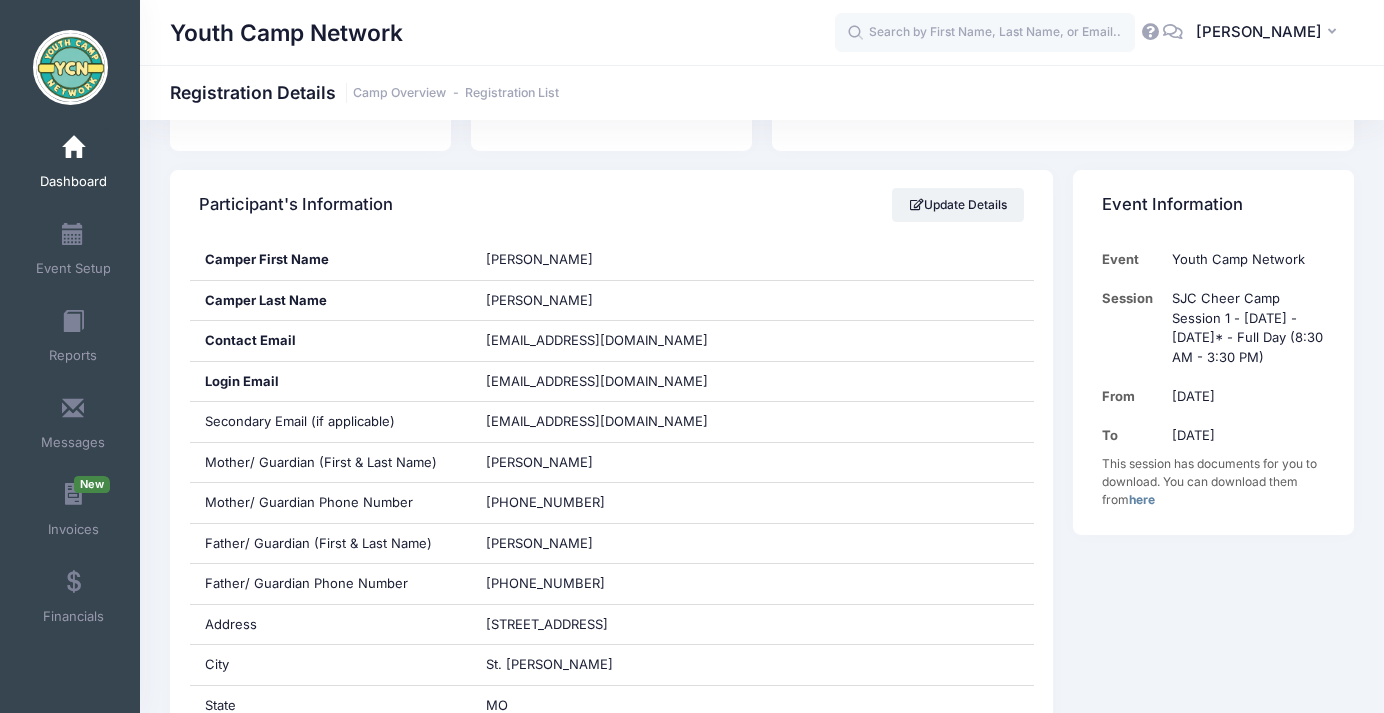 scroll, scrollTop: 0, scrollLeft: 0, axis: both 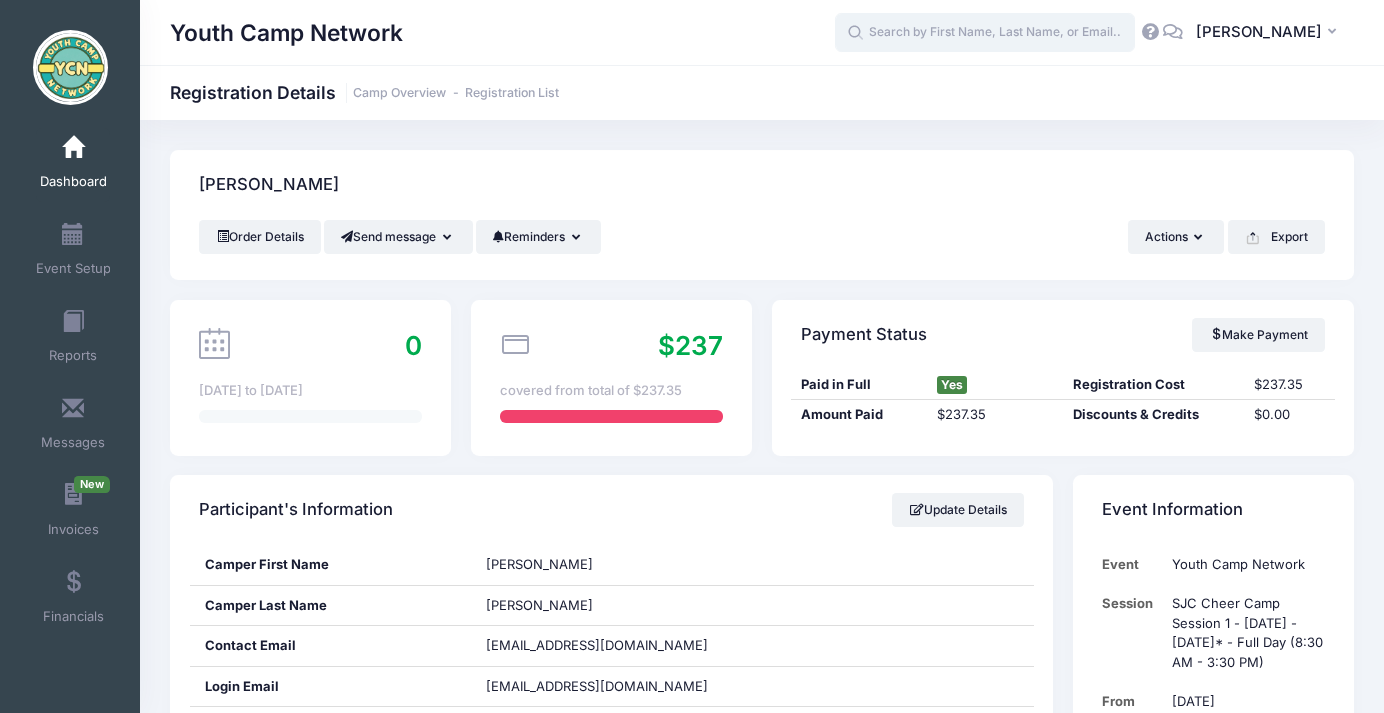 click at bounding box center (985, 33) 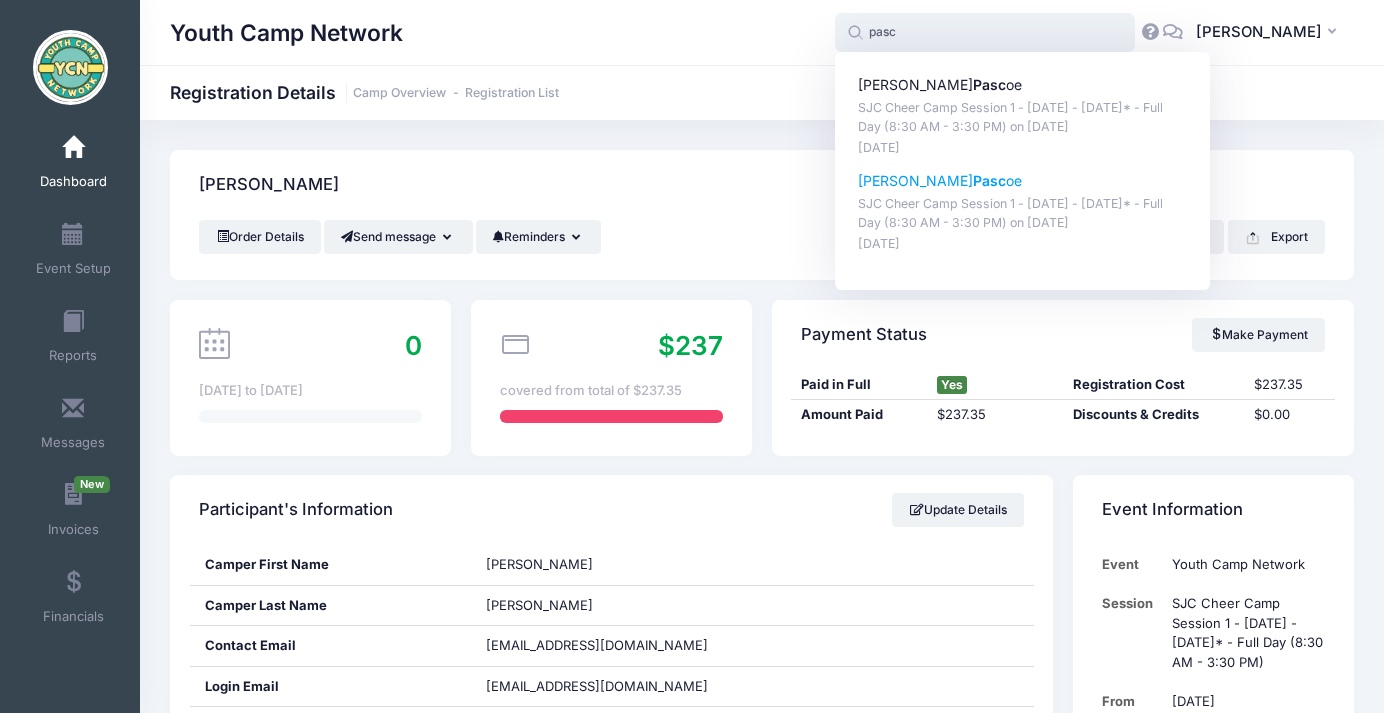 click on "Pasc" at bounding box center (989, 180) 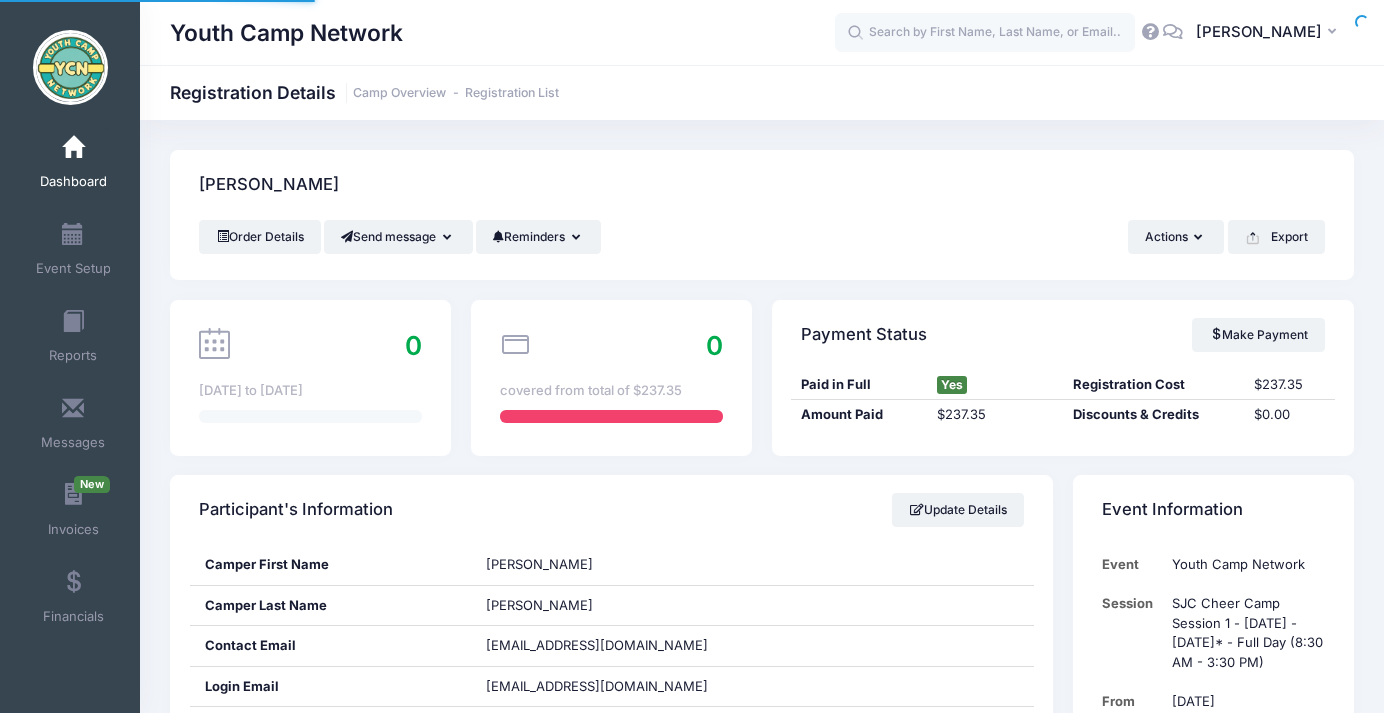 scroll, scrollTop: 0, scrollLeft: 0, axis: both 